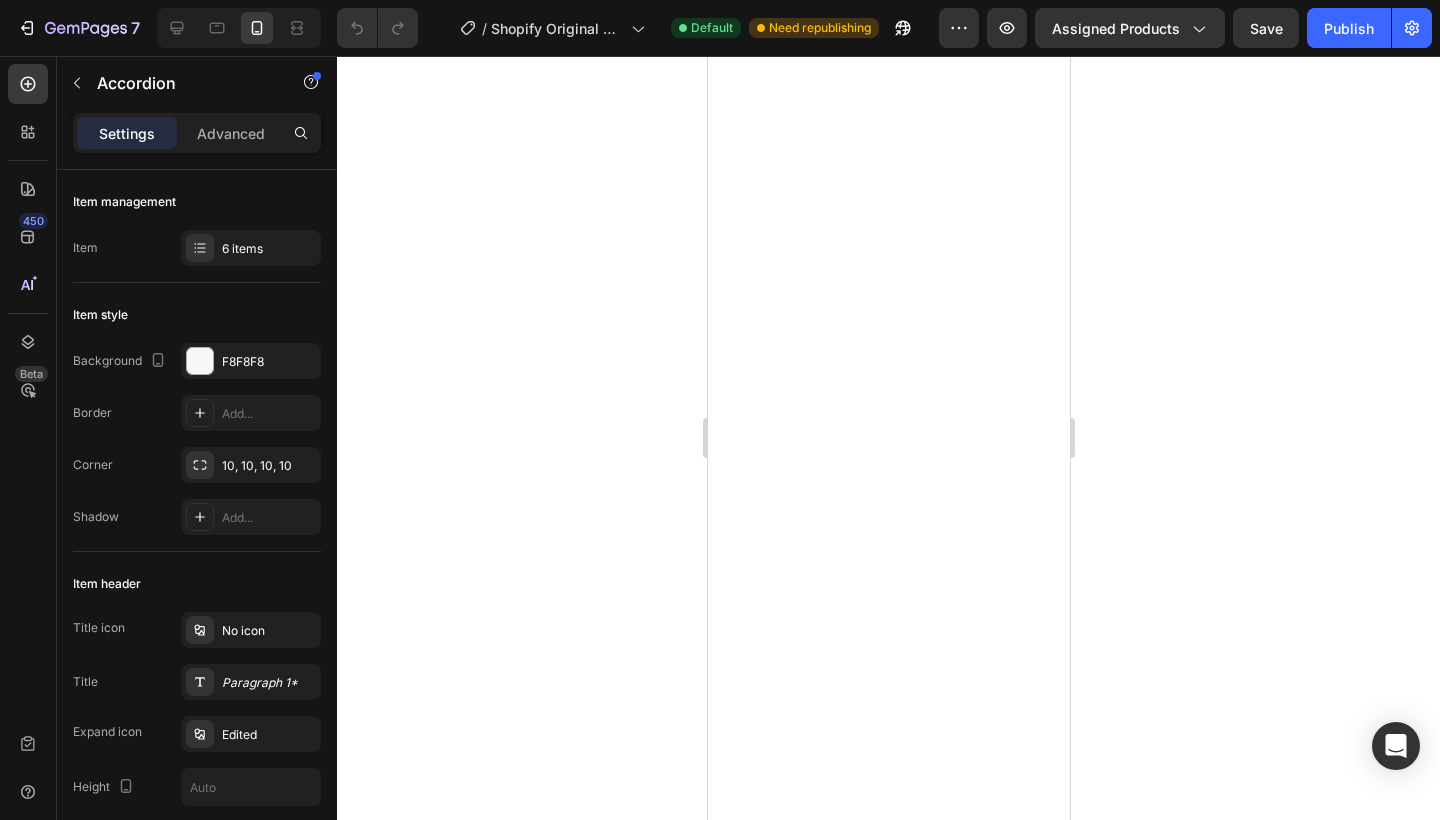 scroll, scrollTop: 0, scrollLeft: 0, axis: both 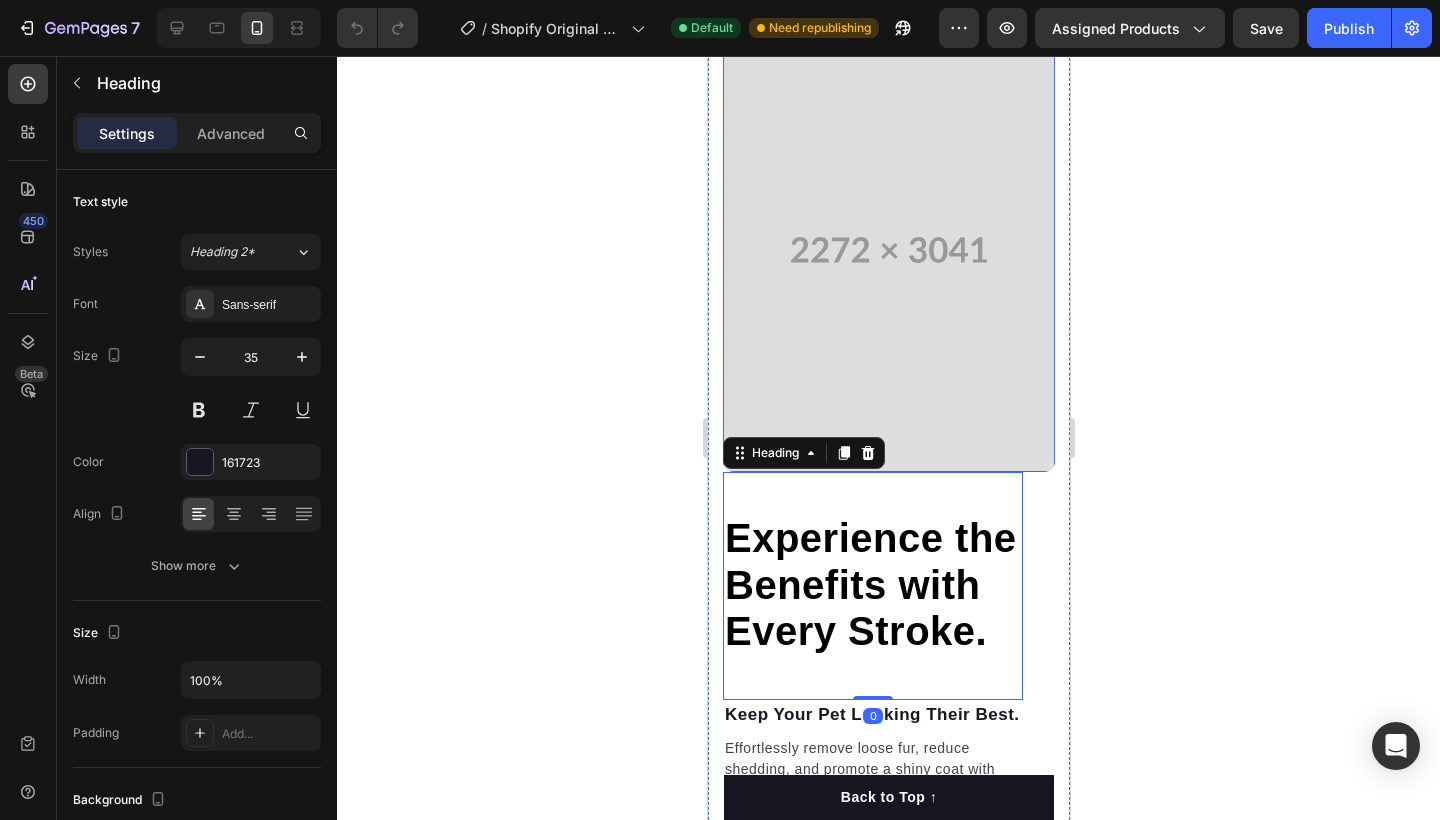 click at bounding box center [888, 250] 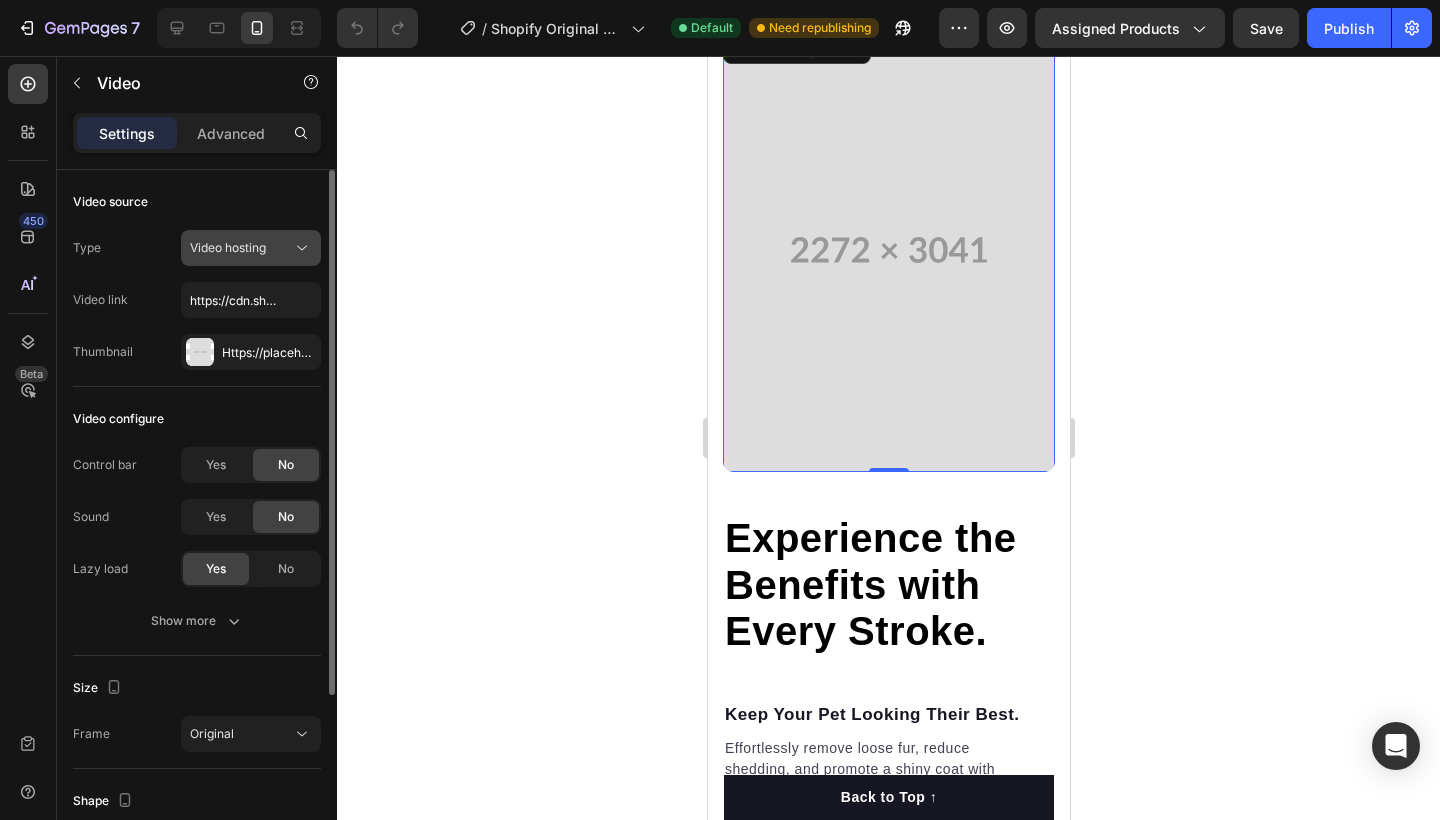 click on "Video hosting" 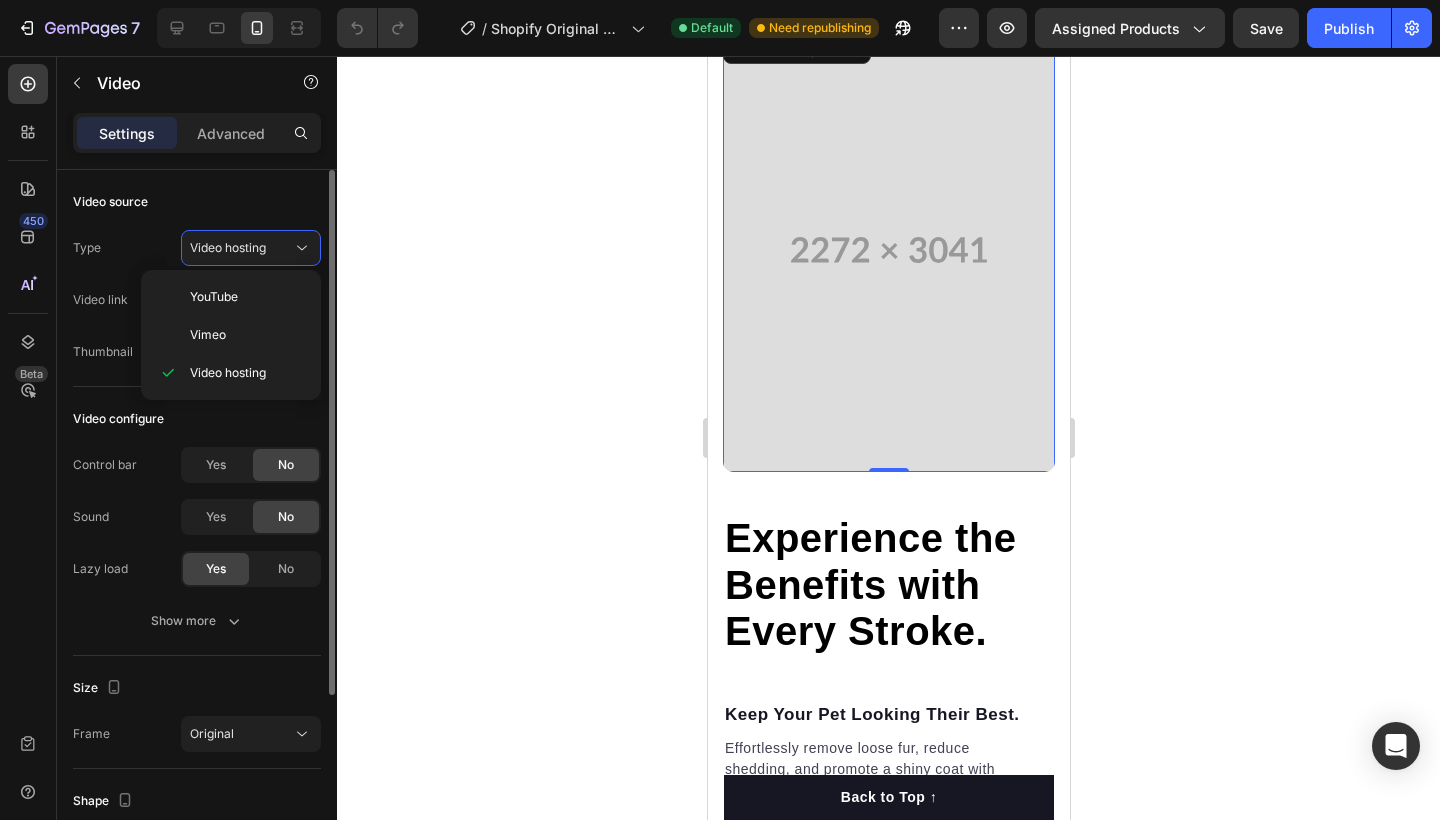 click on "Video configure" at bounding box center (197, 419) 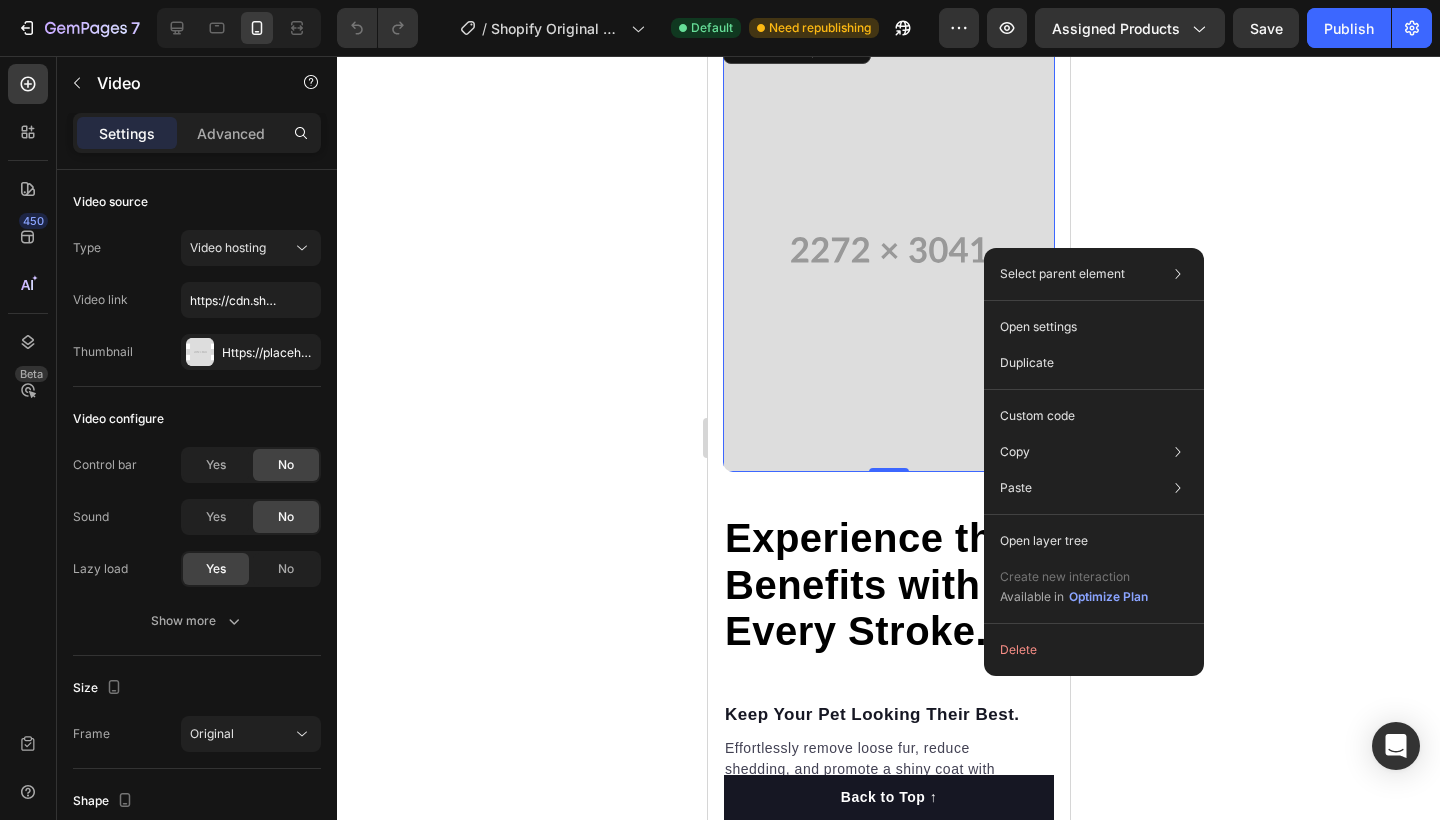 click at bounding box center (888, 250) 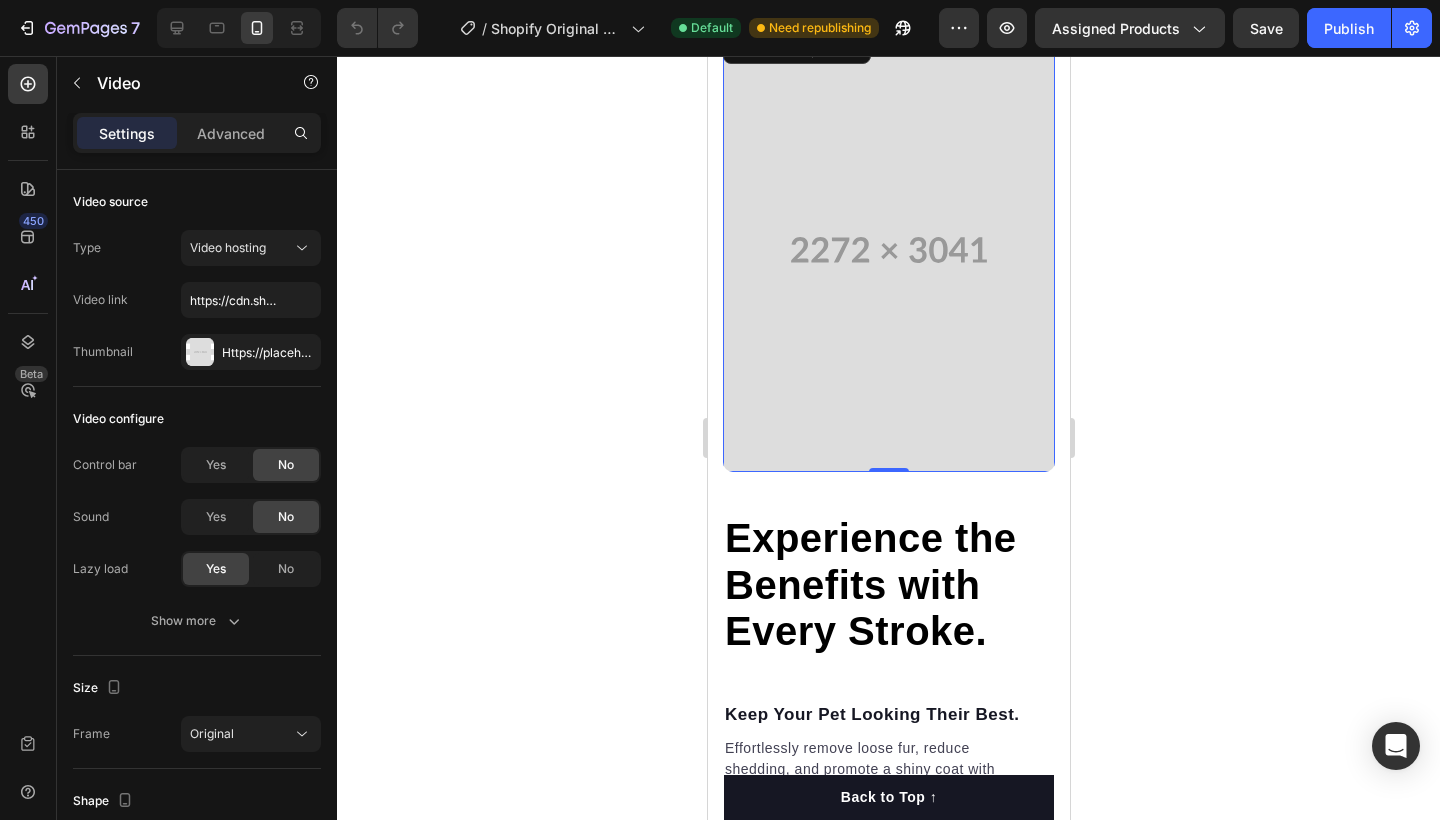 click at bounding box center (888, 250) 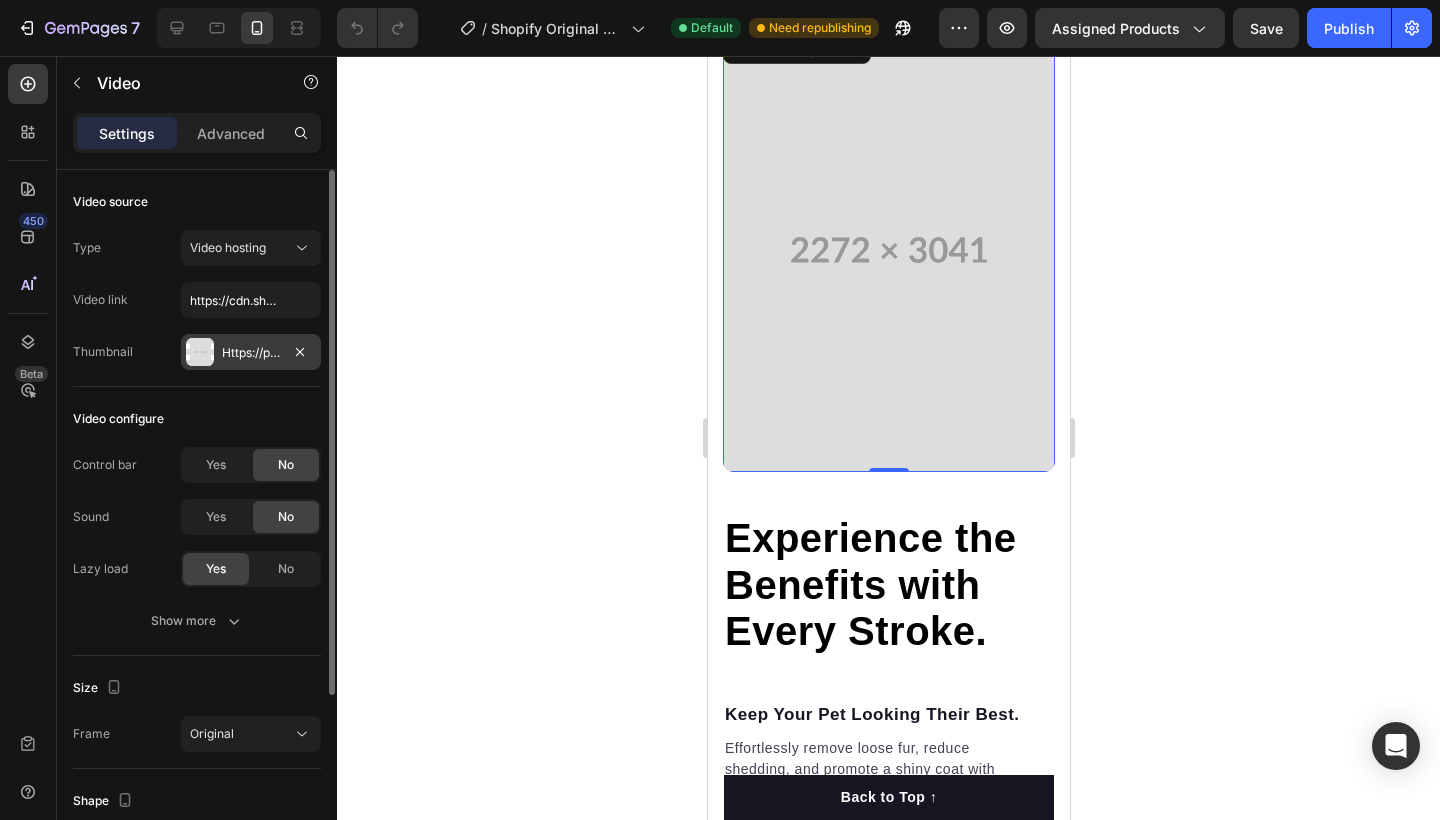 click on "Https://placehold.Co/2272x3041" at bounding box center (251, 353) 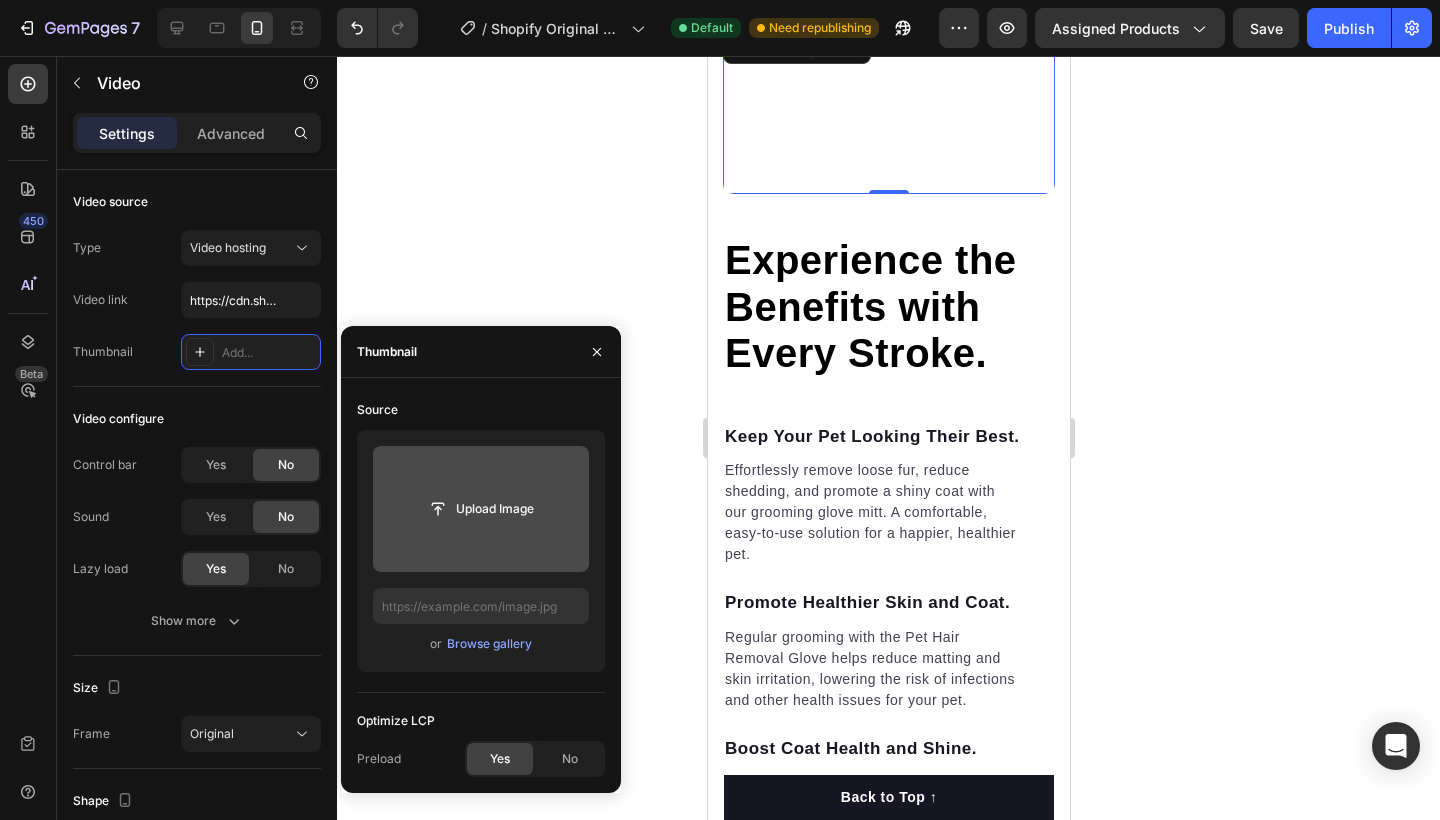 click 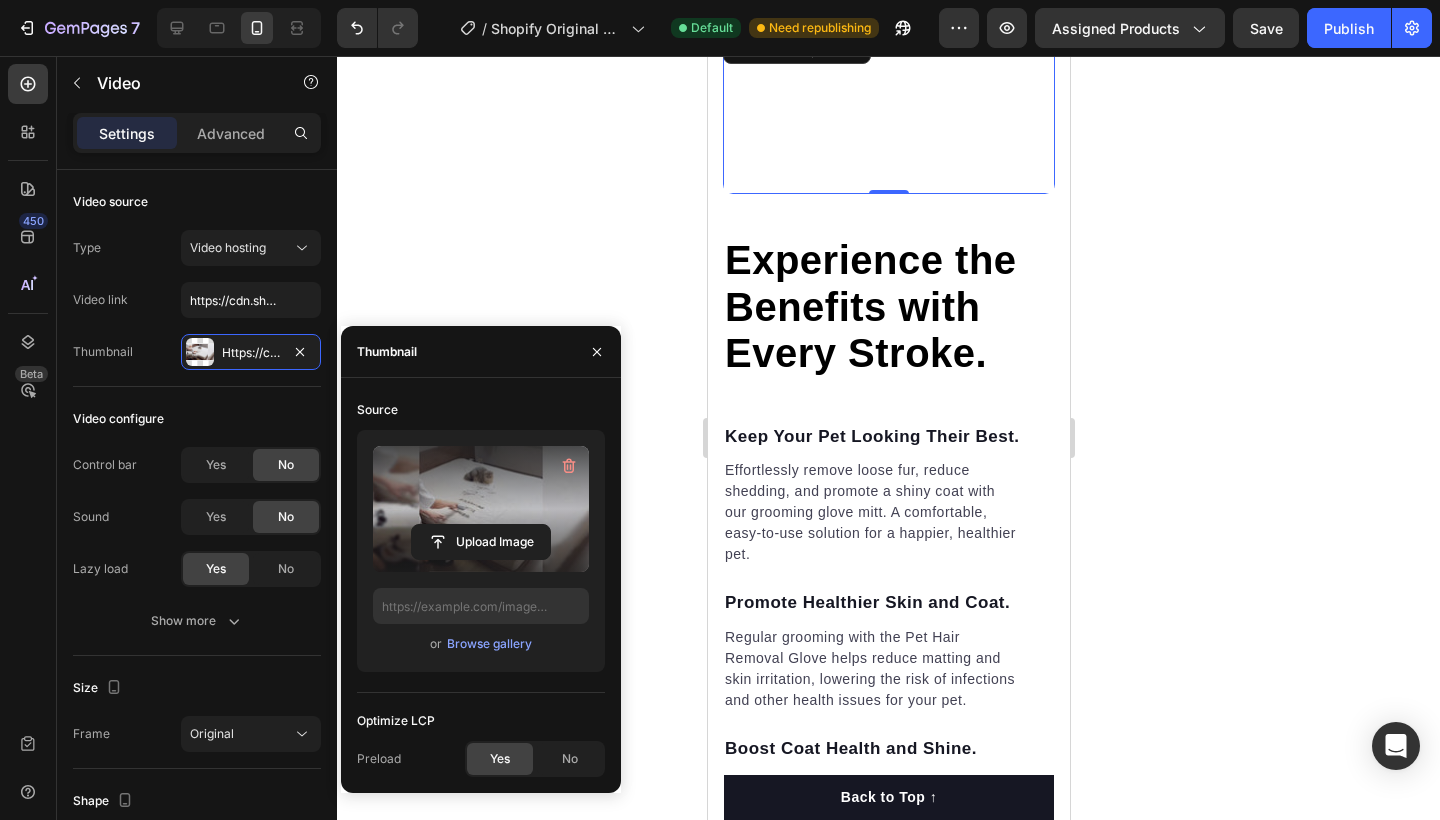 type on "https://cdn.shopify.com/s/files/1/0722/4790/2365/files/gempages_574724477296837407-c47e07e9-96ee-431b-ba9f-bc1f118f18c9.jpg" 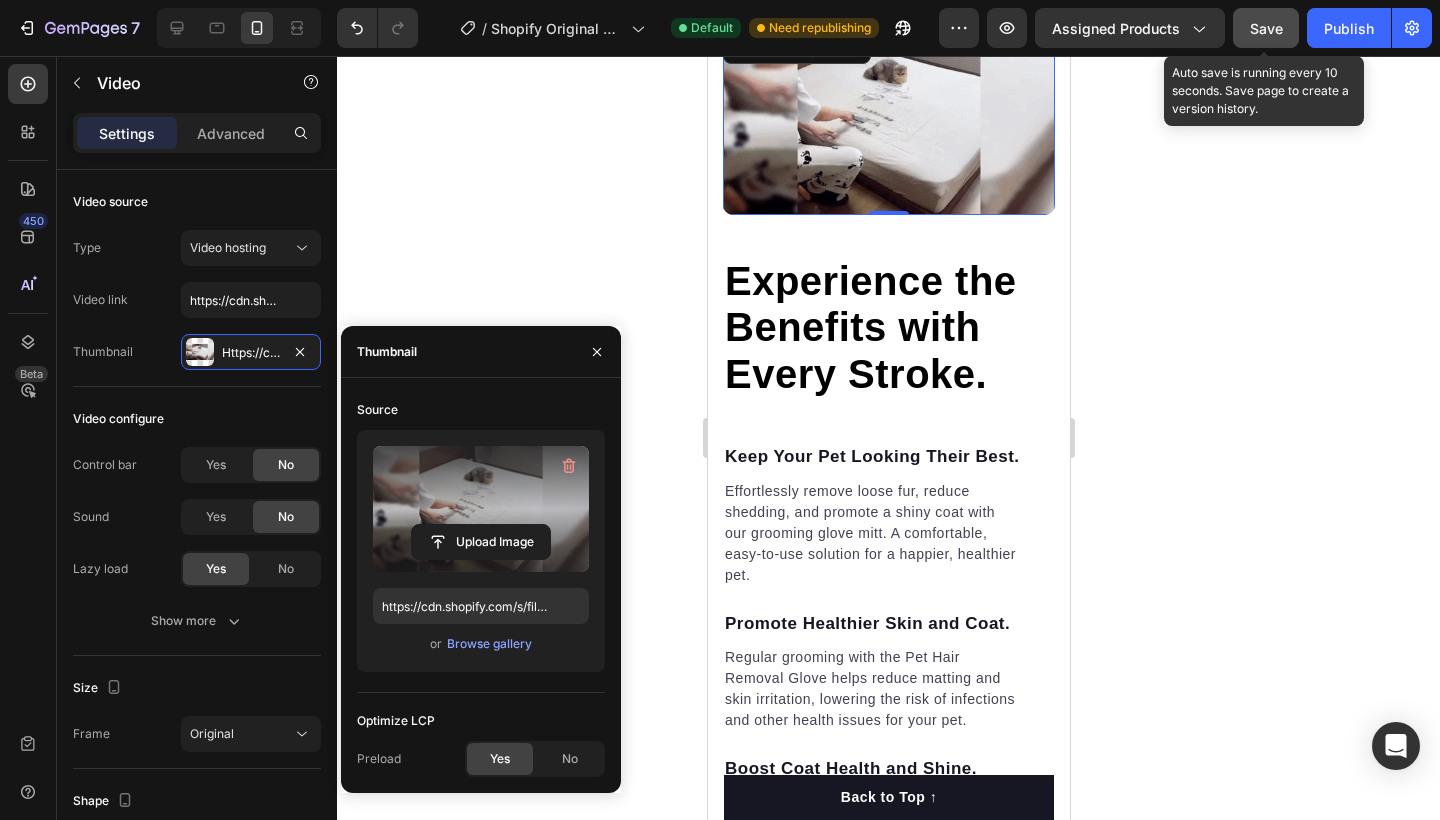 click on "Save" 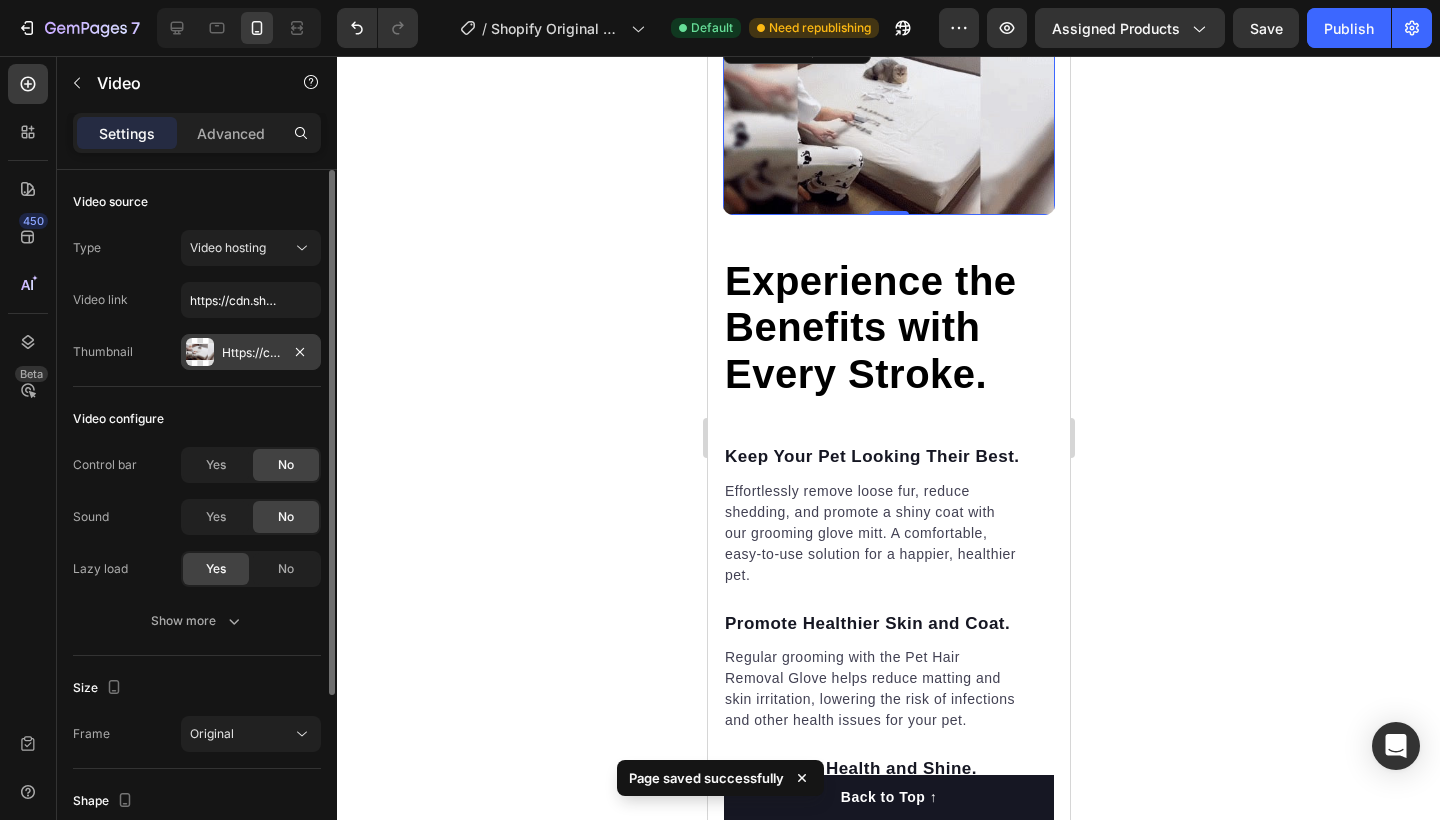 click on "Https://cdn.Shopify.Com/s/files/1/0722/4790/2365/files/gempages_574724477296837407-c47e07e9-96ee-431b-ba9f-bc1f118f18c9.Jpg" at bounding box center (251, 353) 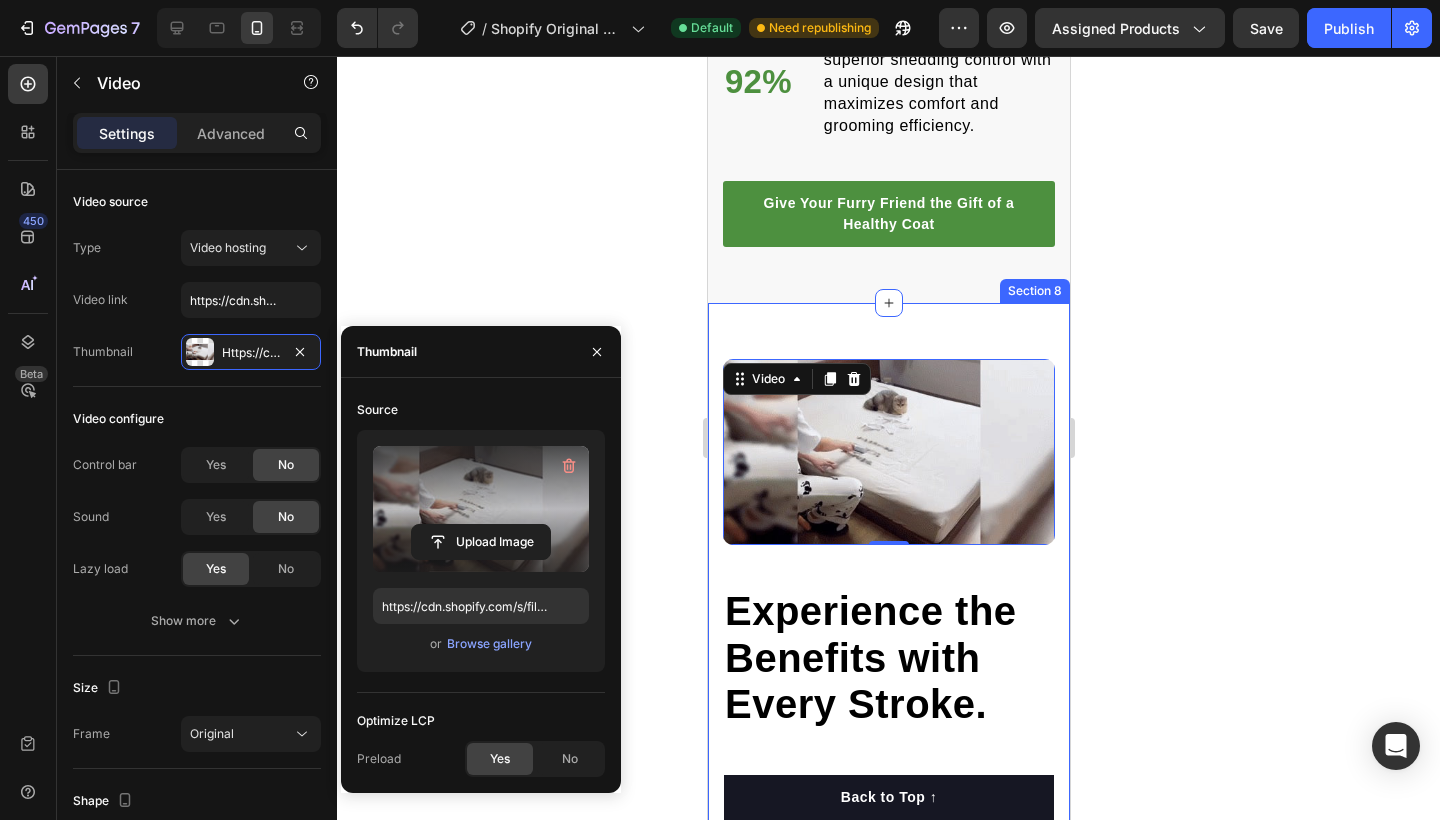 scroll, scrollTop: 3070, scrollLeft: 0, axis: vertical 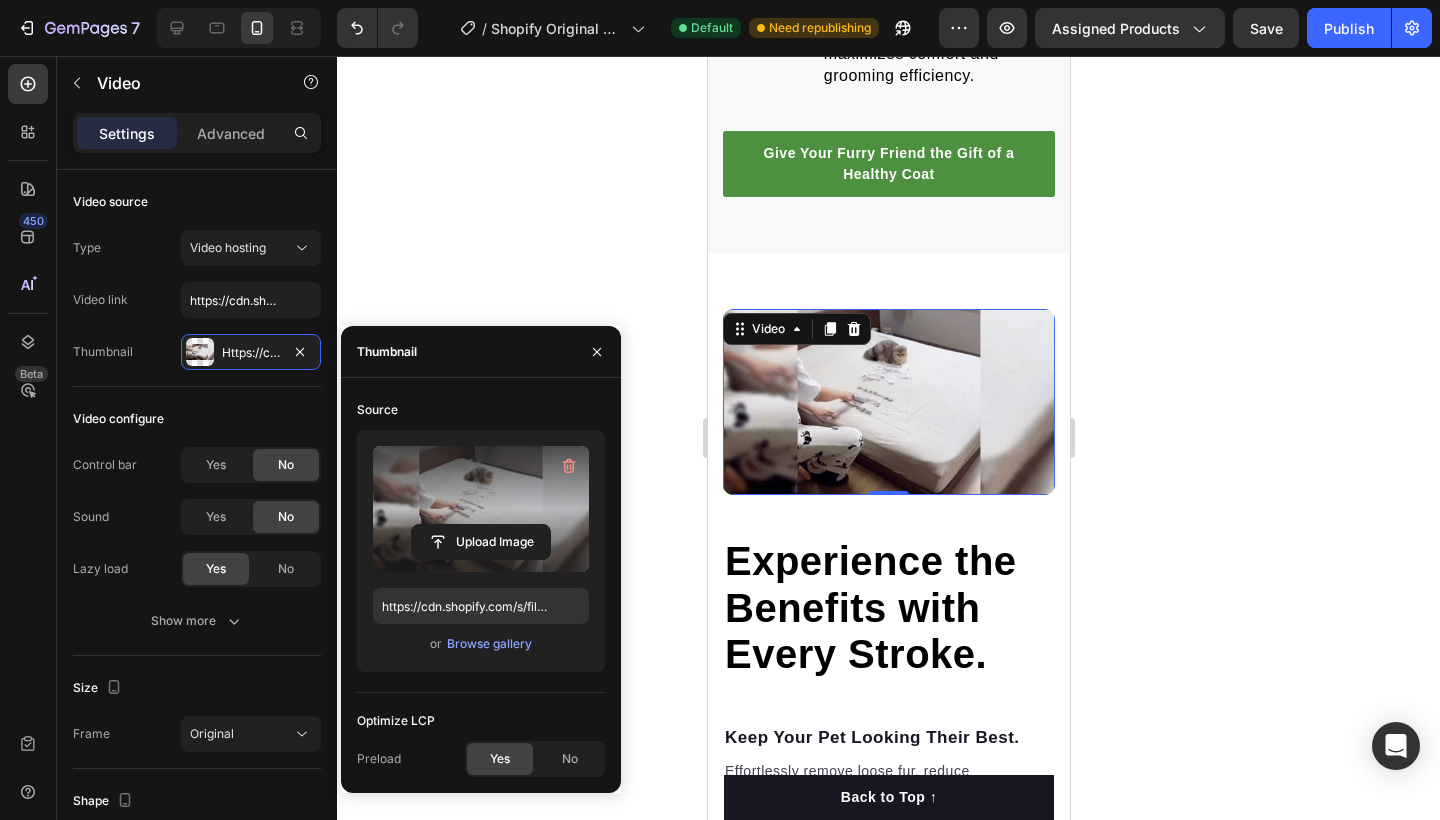 click at bounding box center (888, 402) 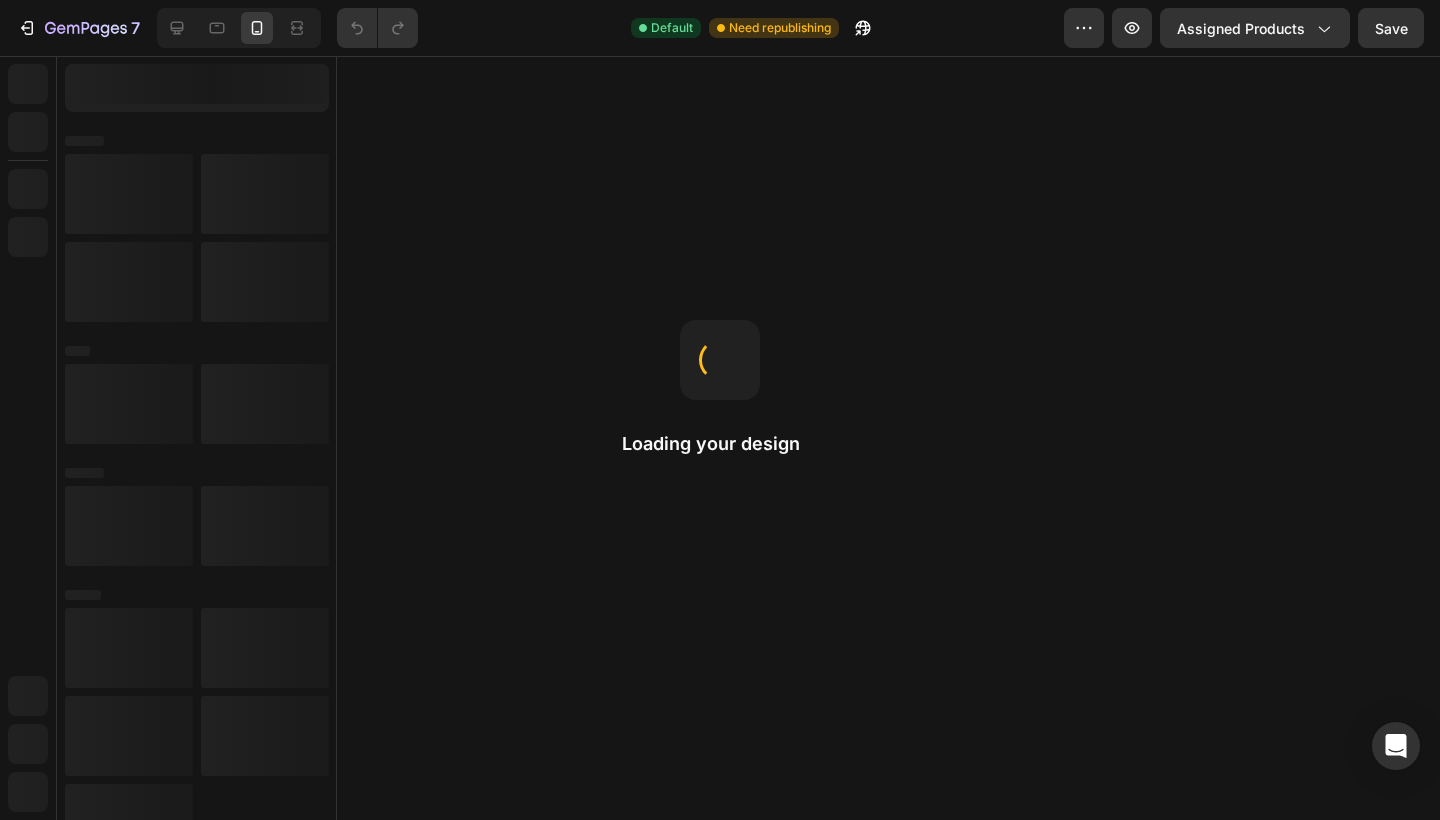 scroll, scrollTop: 0, scrollLeft: 0, axis: both 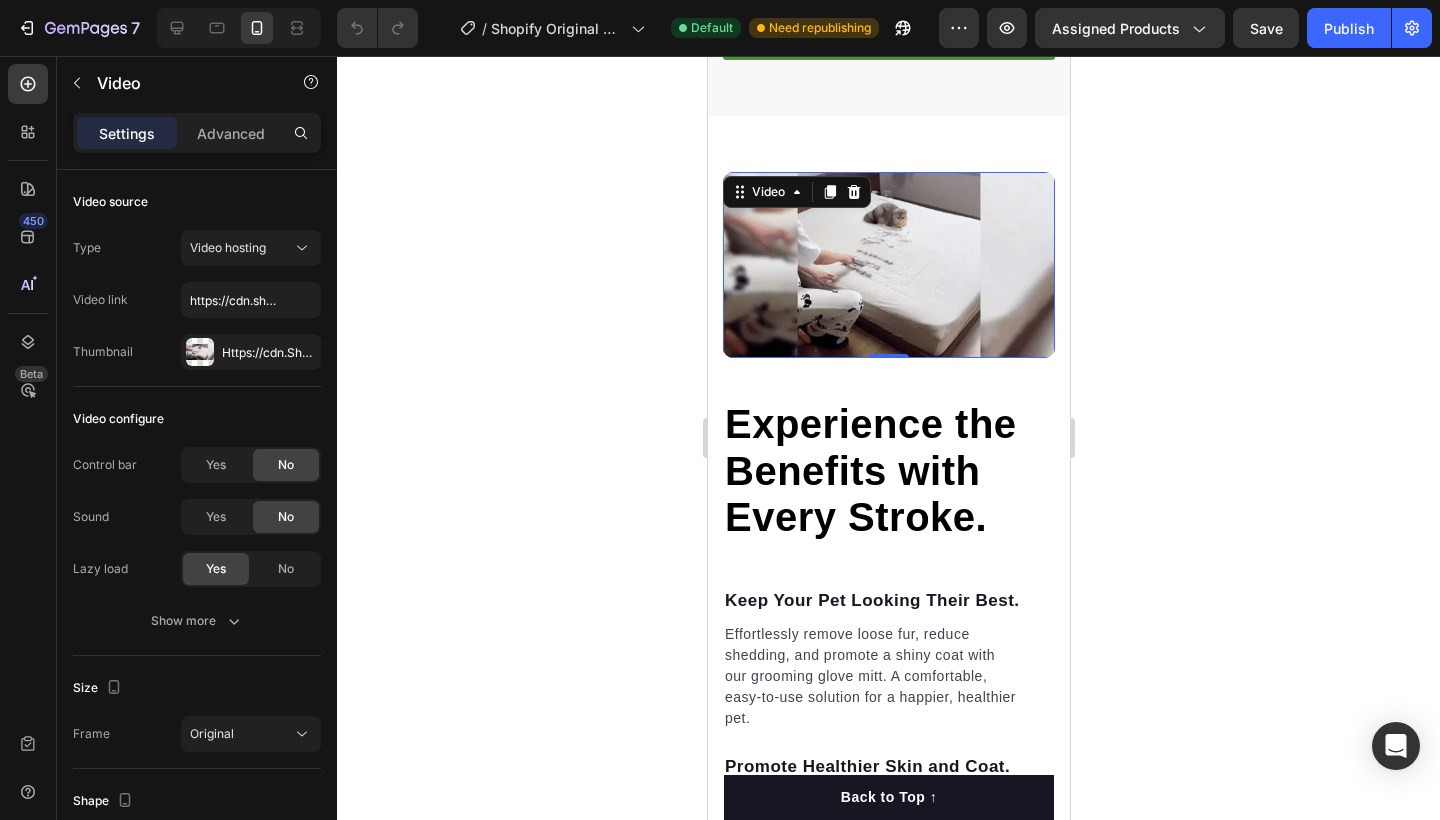 click at bounding box center (888, 265) 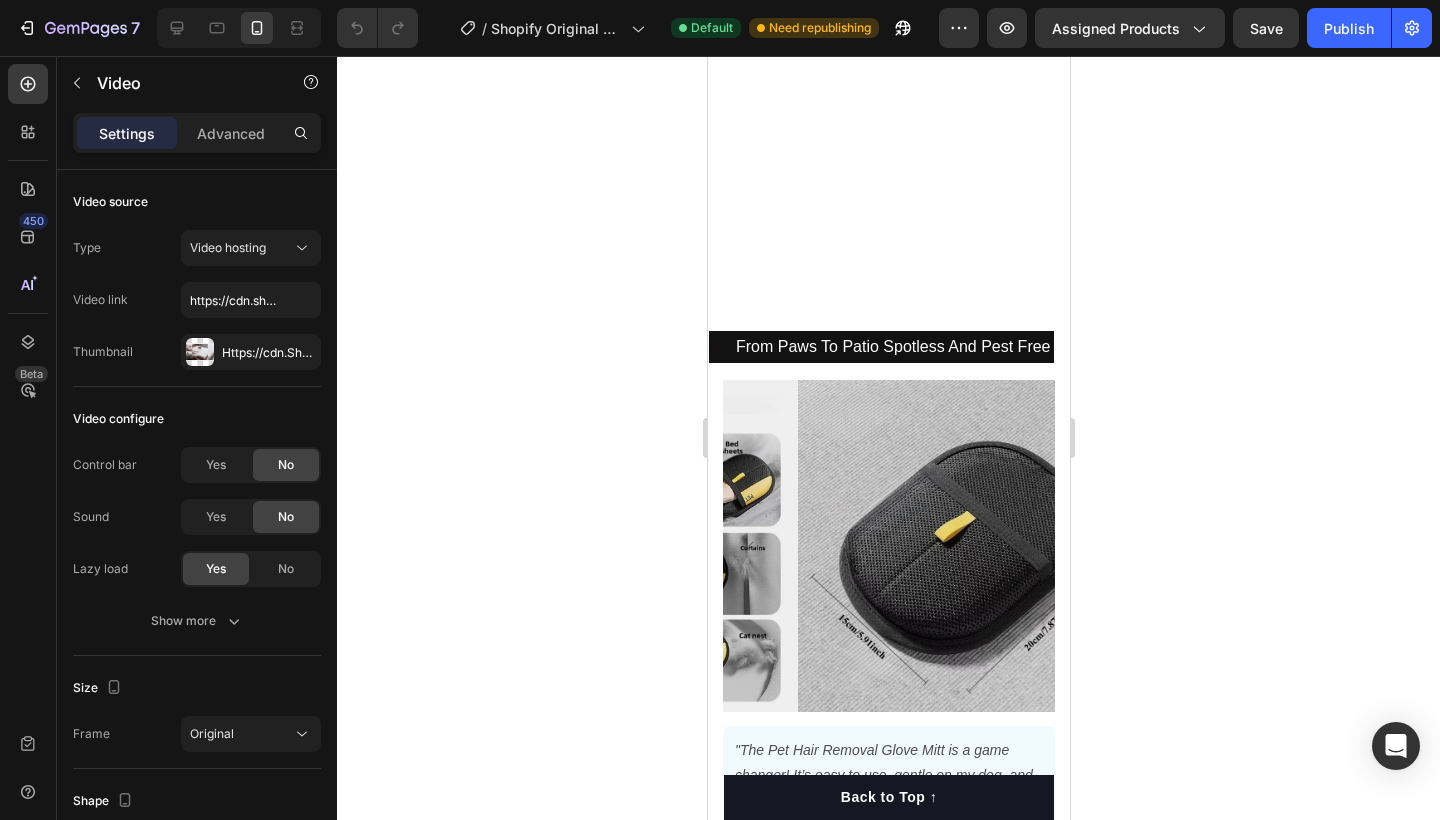 scroll, scrollTop: 1065, scrollLeft: 0, axis: vertical 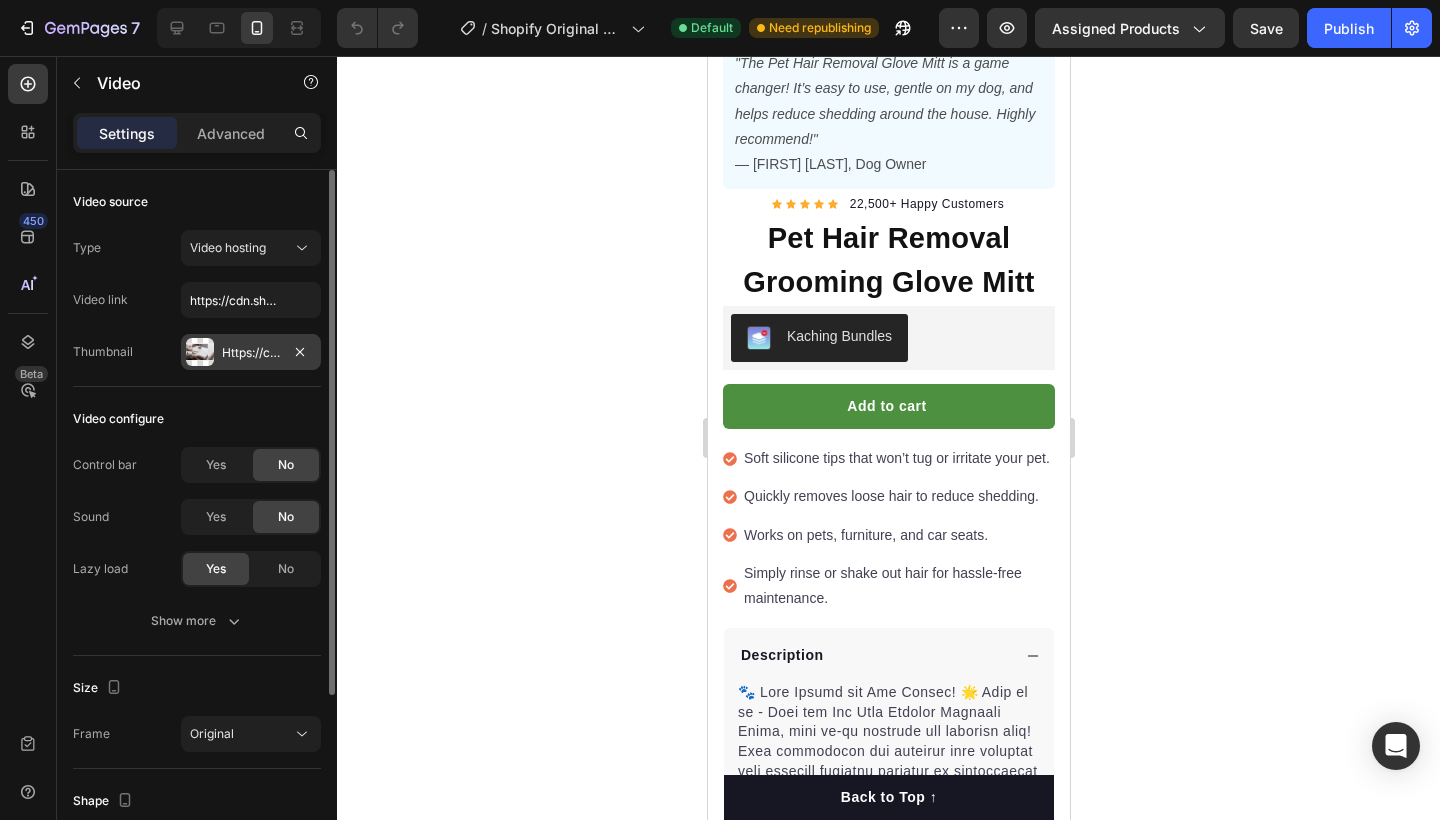 click on "Https://cdn.Shopify.Com/s/files/1/0722/4790/2365/files/gempages_574724477296837407-c47e07e9-96ee-431b-ba9f-bc1f118f18c9.Jpg" at bounding box center (251, 352) 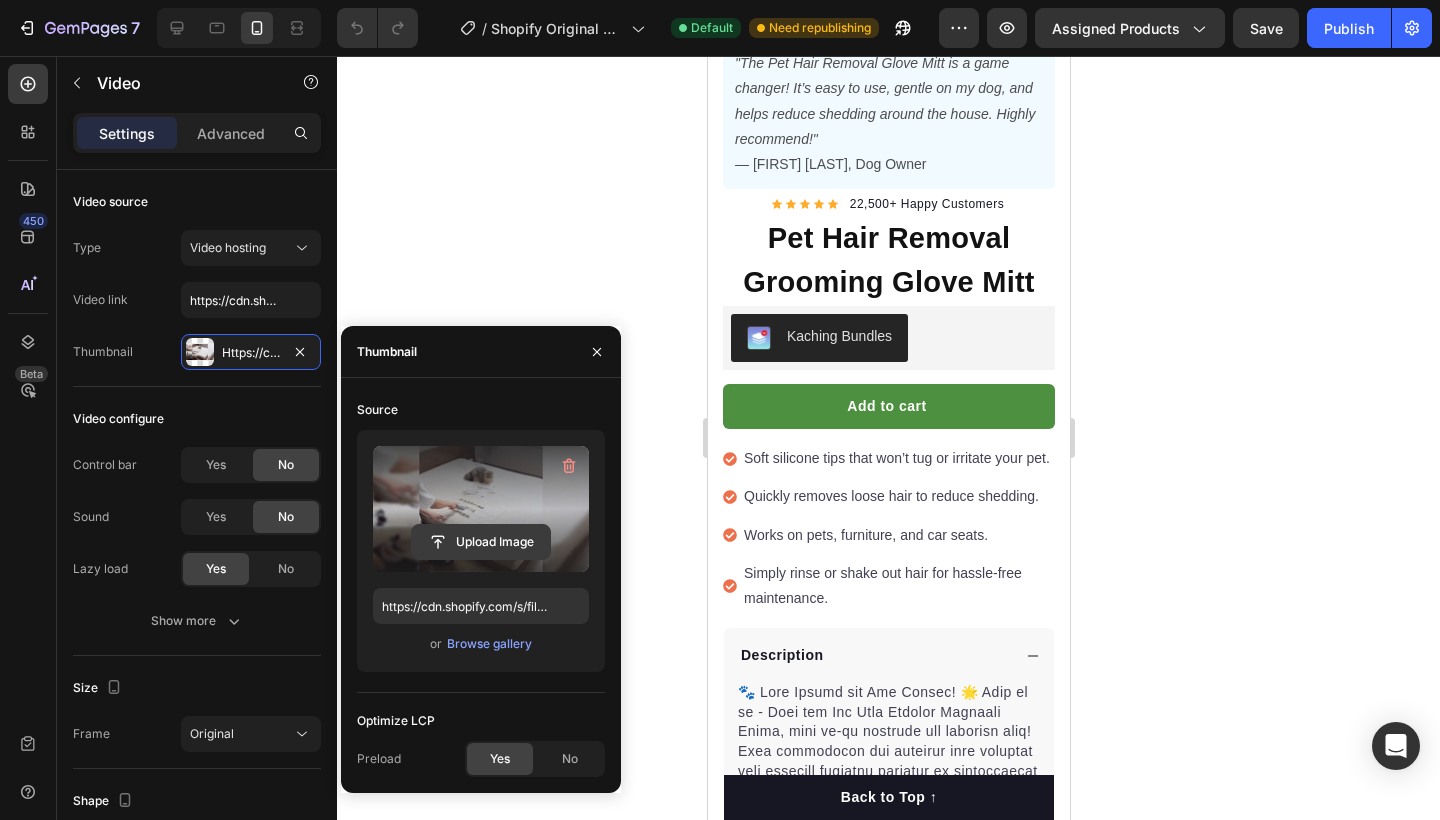 click 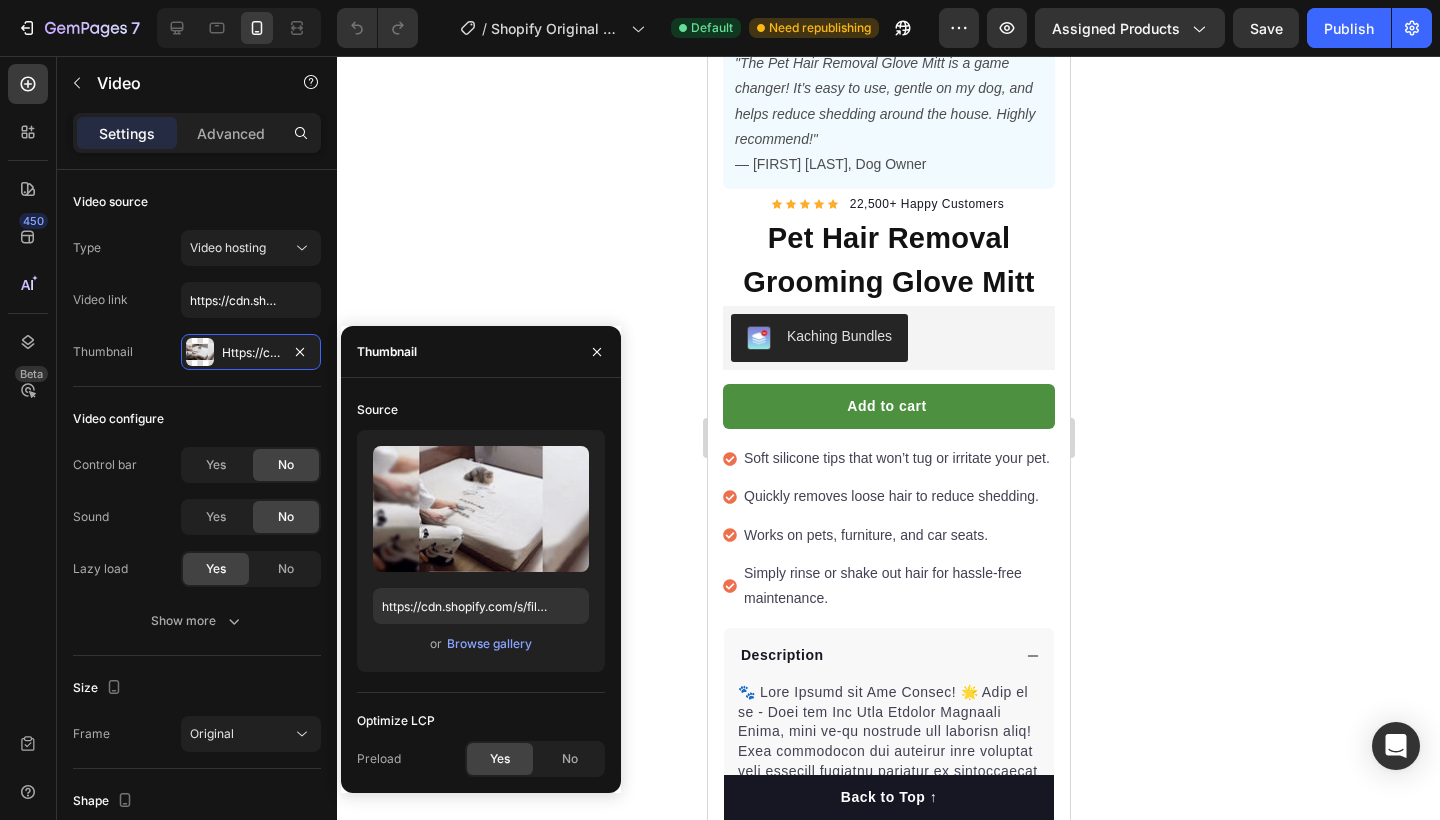 click 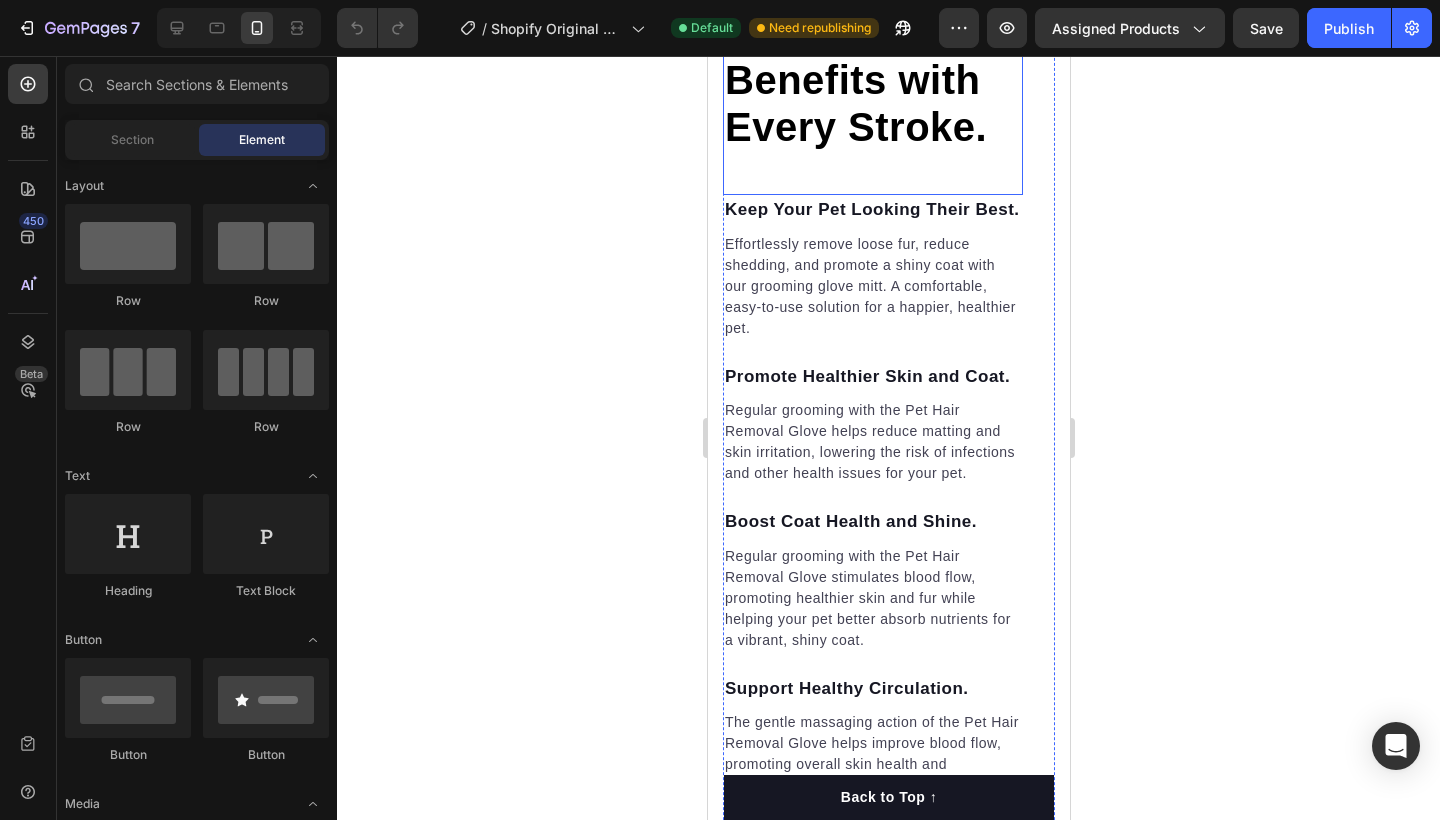 scroll, scrollTop: 3688, scrollLeft: 0, axis: vertical 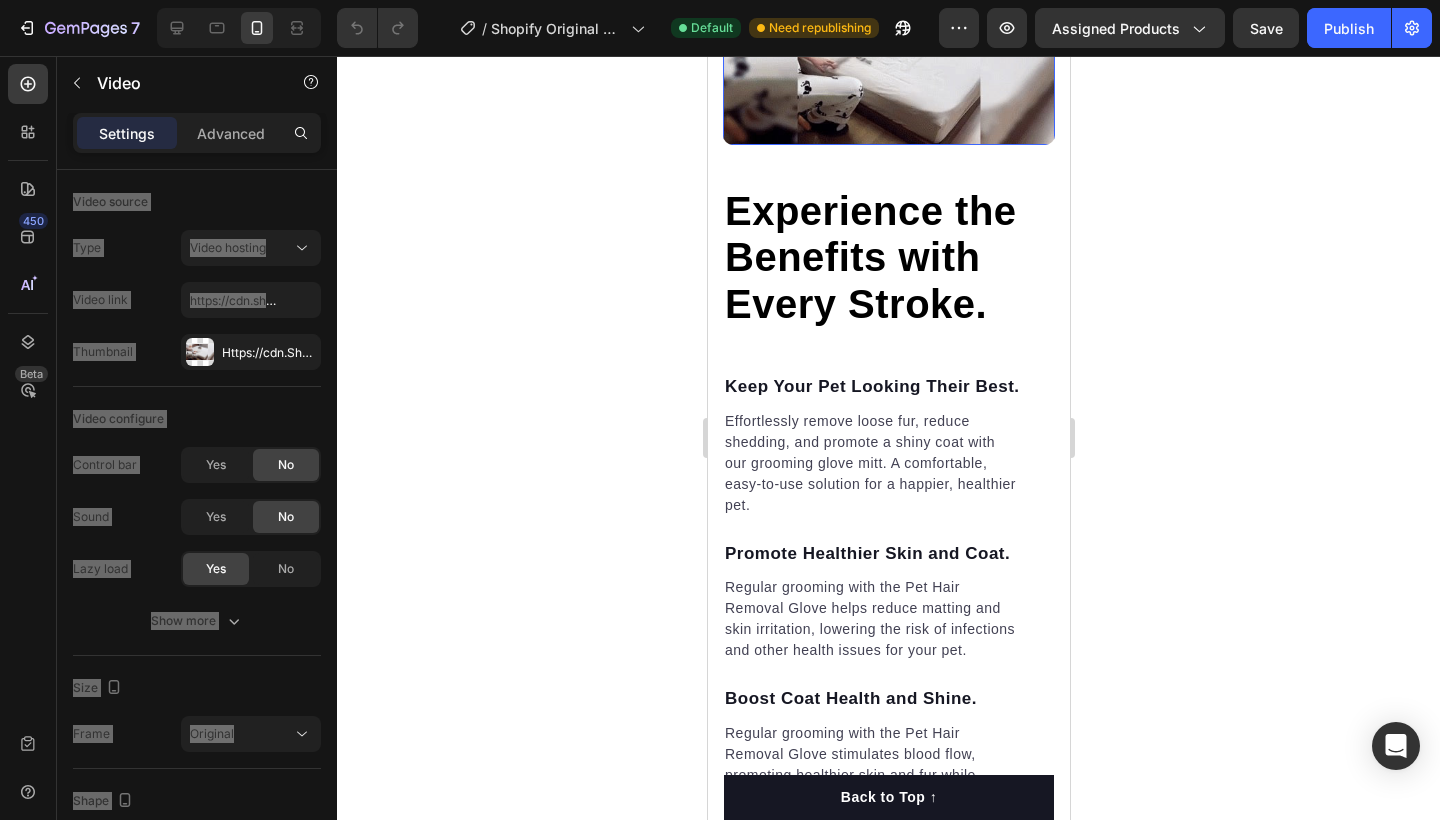 click at bounding box center [888, 51] 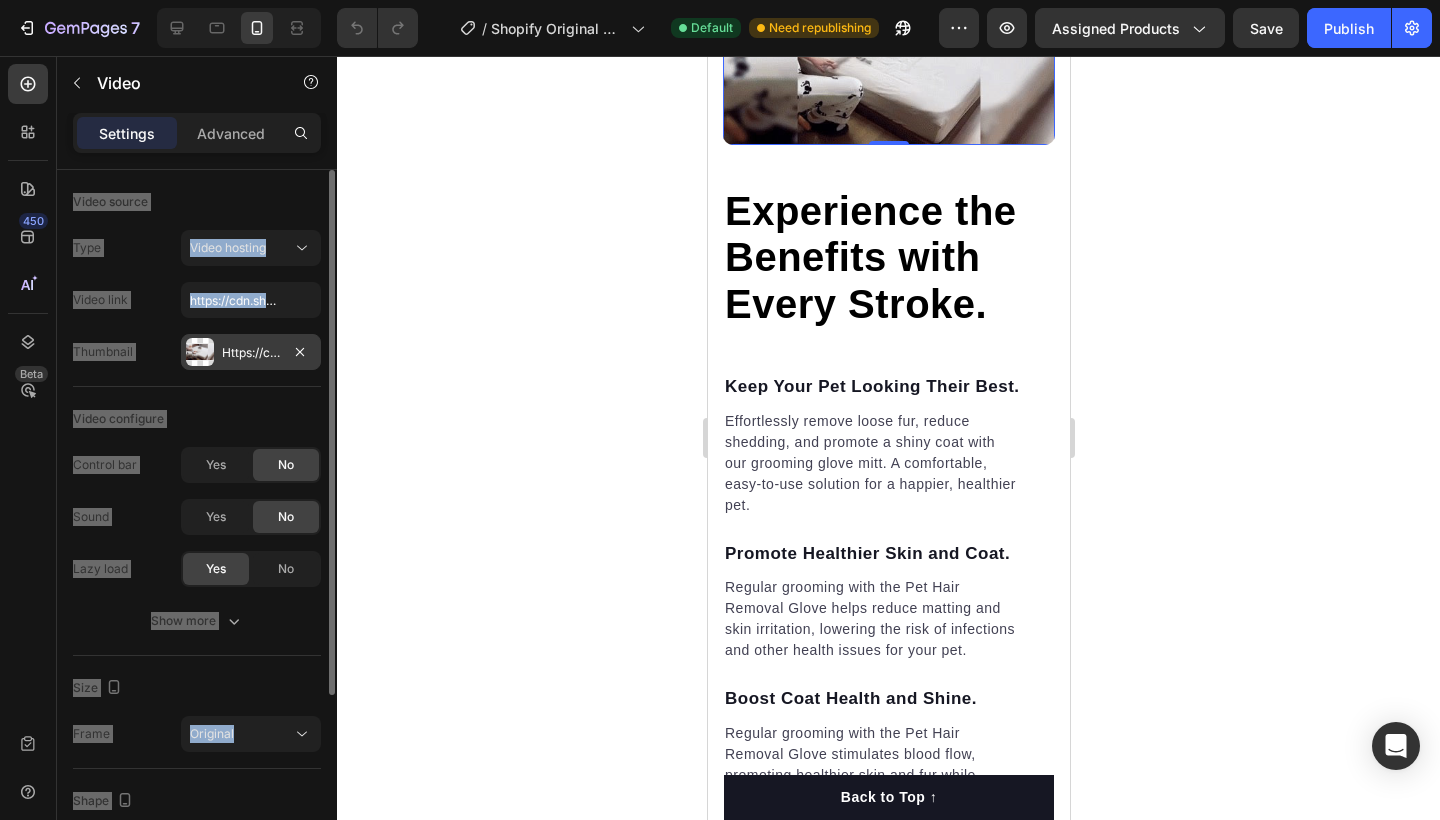 click on "Https://cdn.Shopify.Com/s/files/1/0722/4790/2365/files/gempages_574724477296837407-c47e07e9-96ee-431b-ba9f-bc1f118f18c9.Jpg" at bounding box center (251, 353) 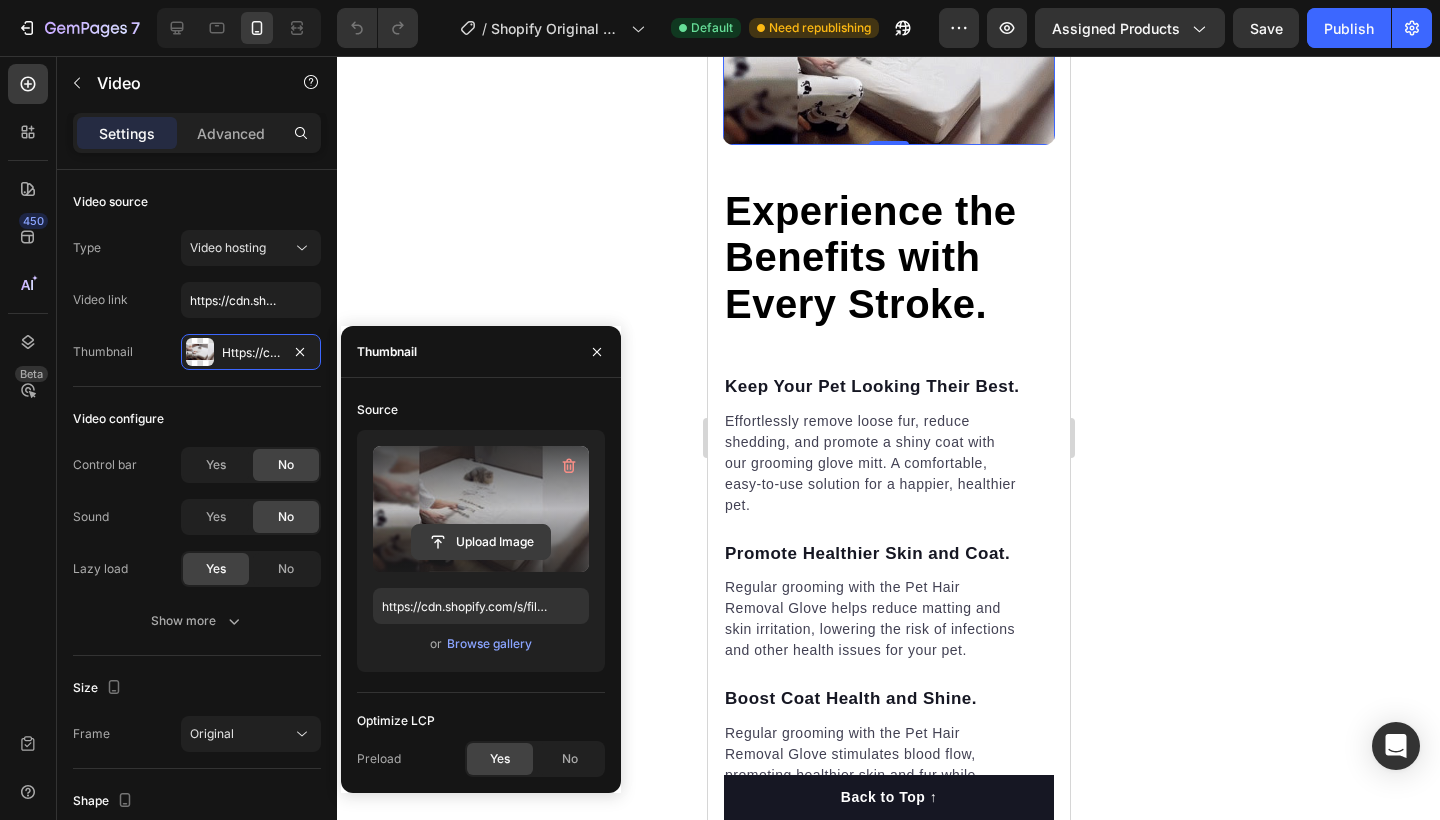 click 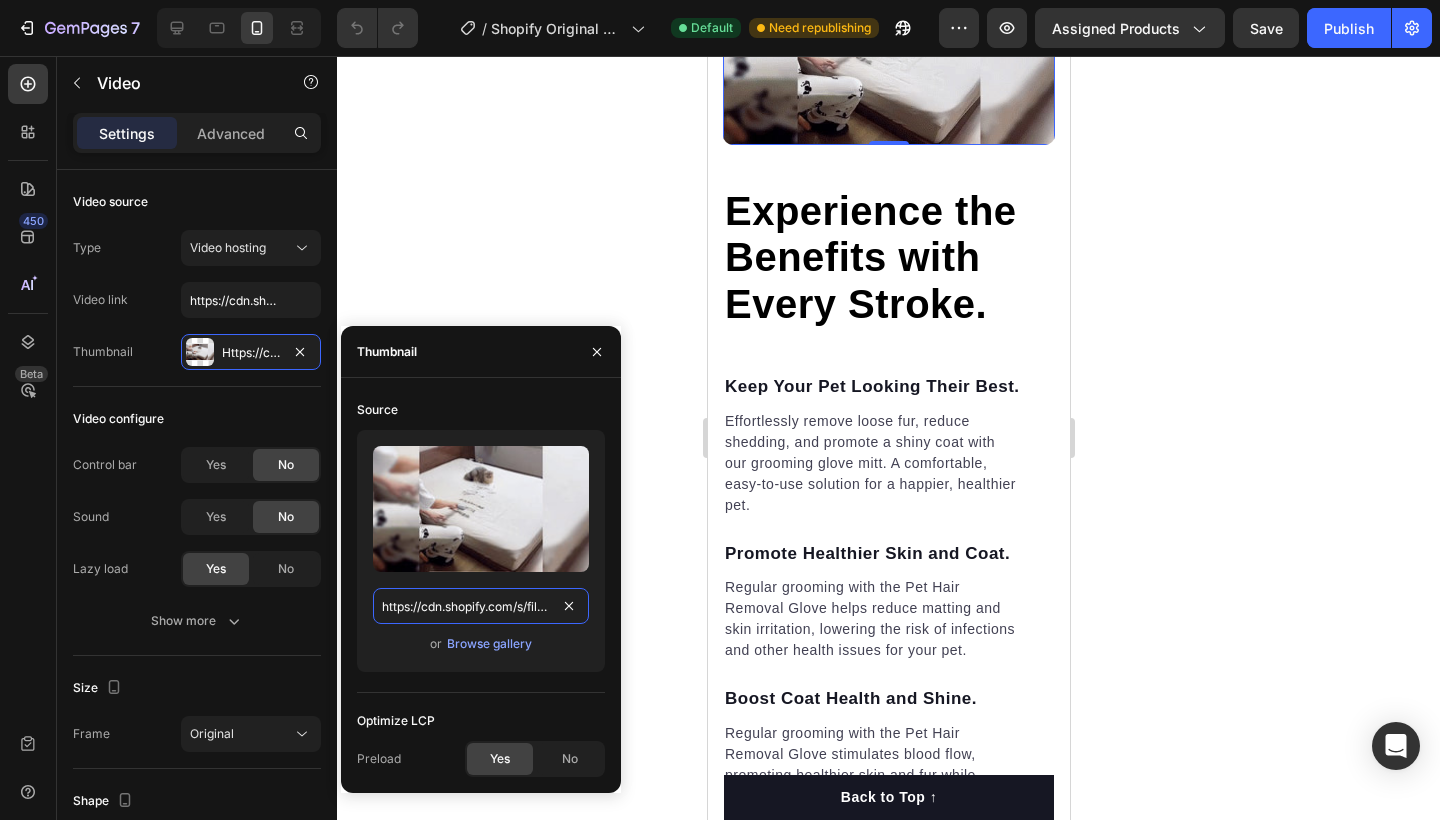 click on "https://cdn.shopify.com/s/files/1/0722/4790/2365/files/gempages_574724477296837407-c47e07e9-96ee-431b-ba9f-bc1f118f18c9.jpg" at bounding box center [481, 606] 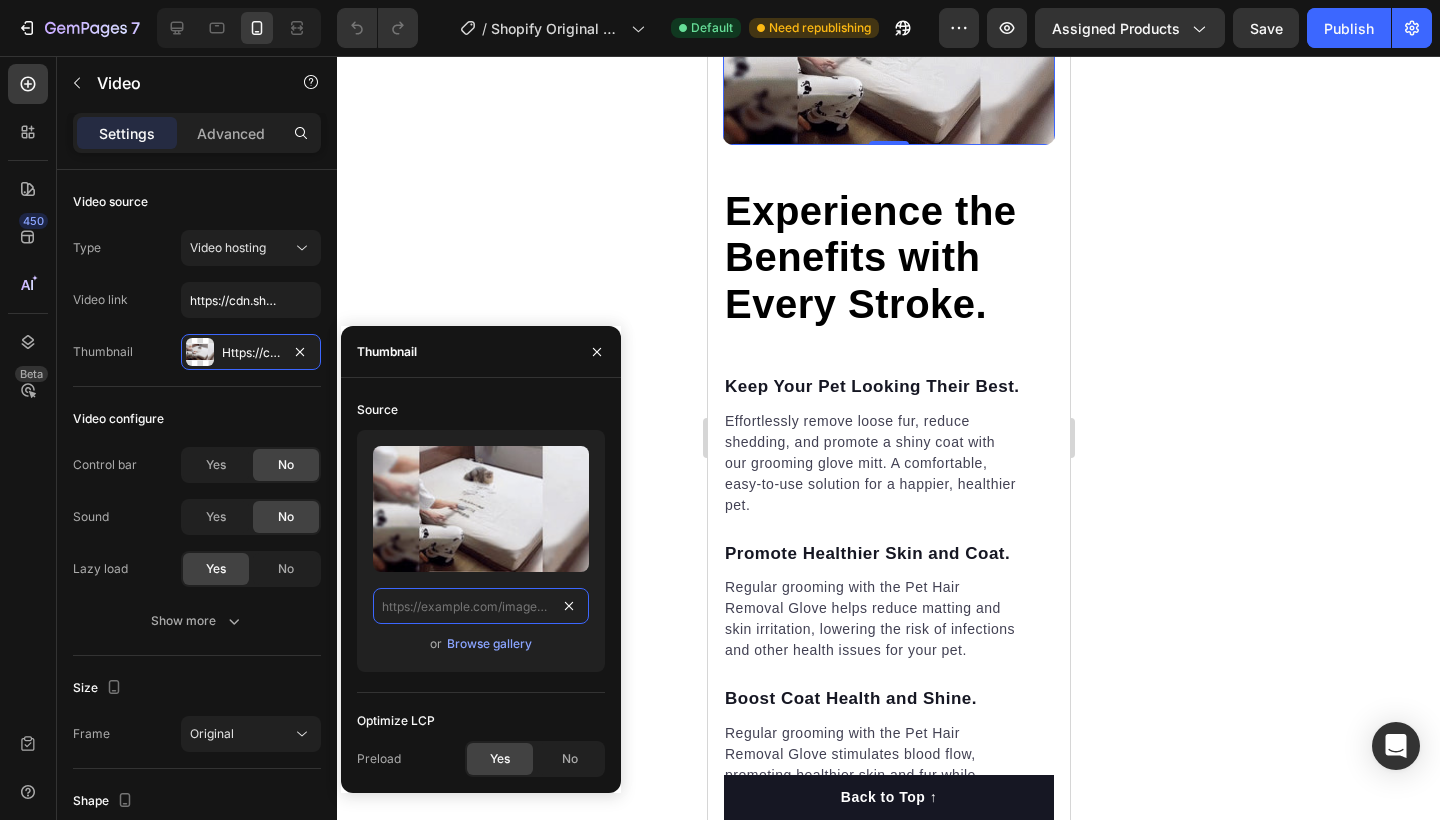click at bounding box center (481, 606) 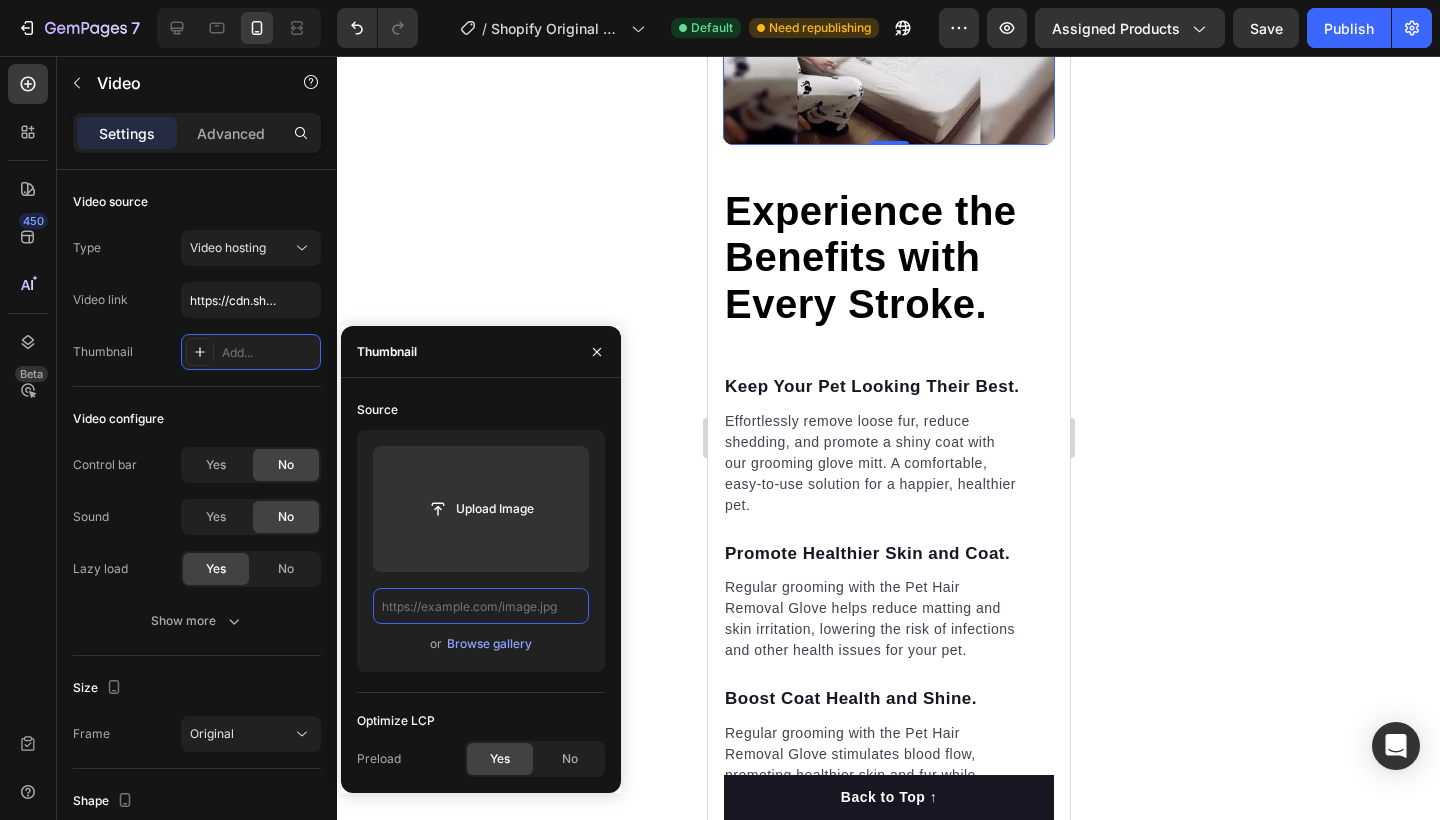 click at bounding box center (481, 606) 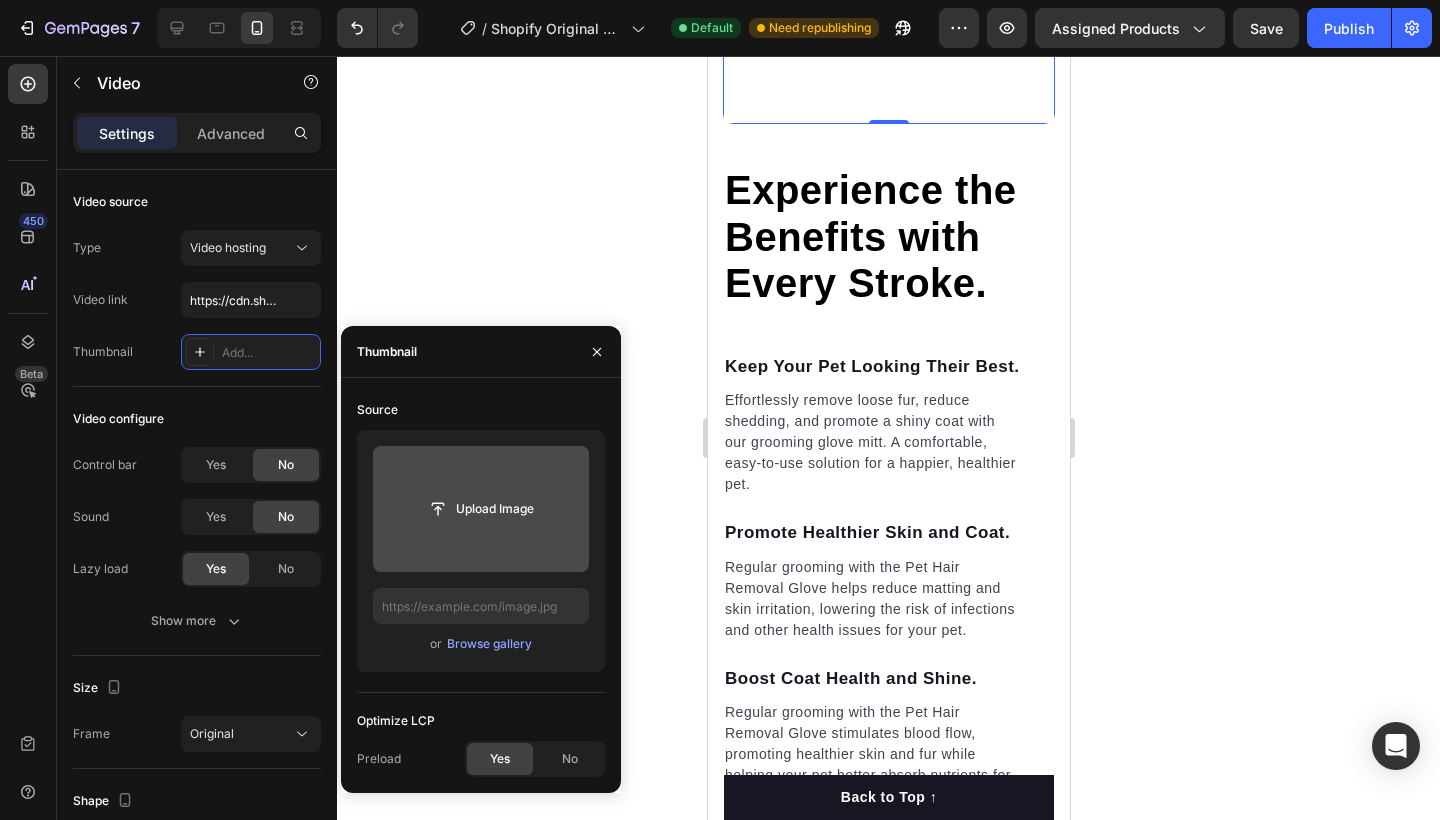 click 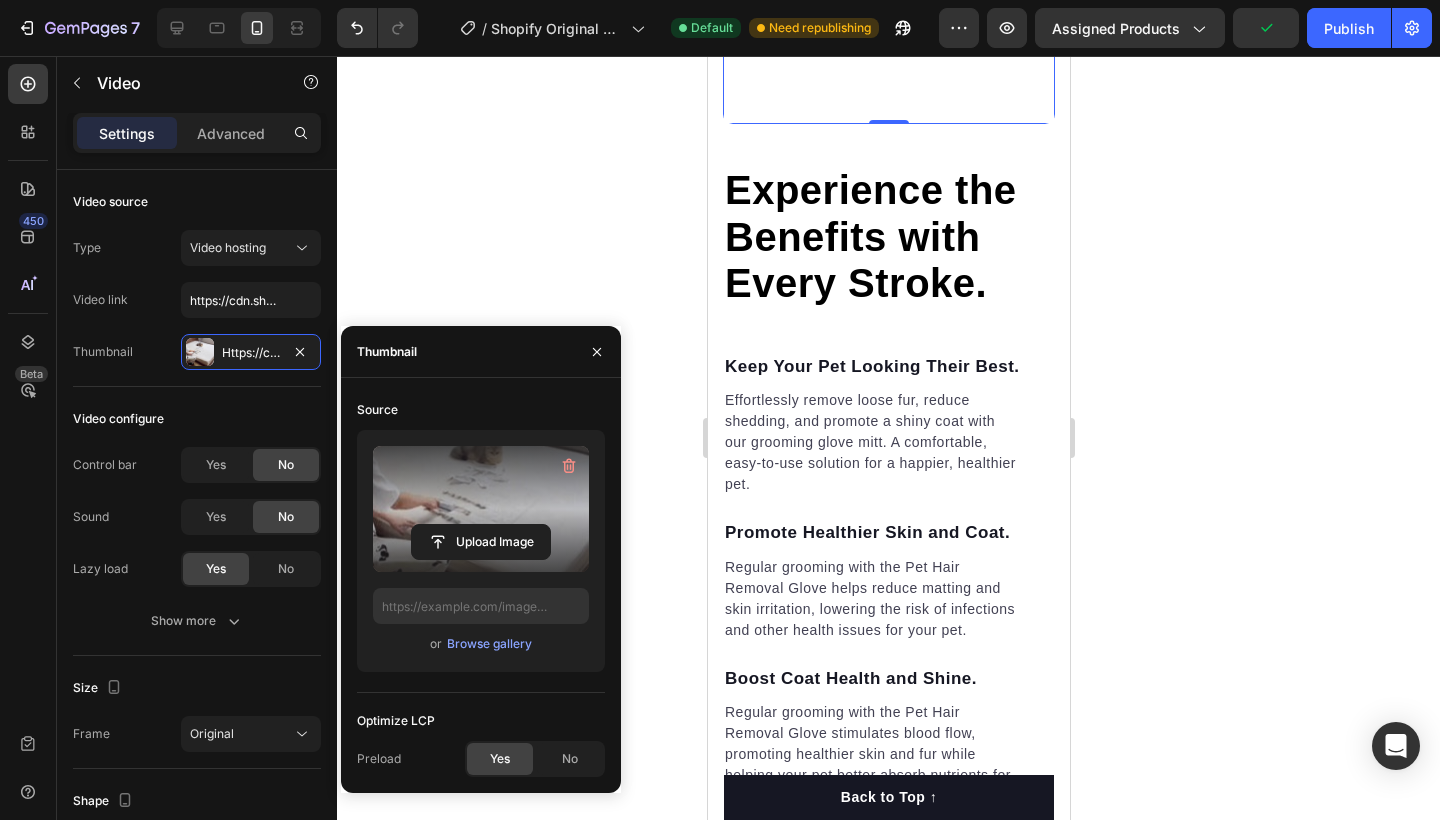 type on "https://cdn.shopify.com/s/files/1/0722/4790/2365/files/gempages_574724477296837407-ebc165b8-1f5e-4b7d-a095-3310902a25a1.jpg" 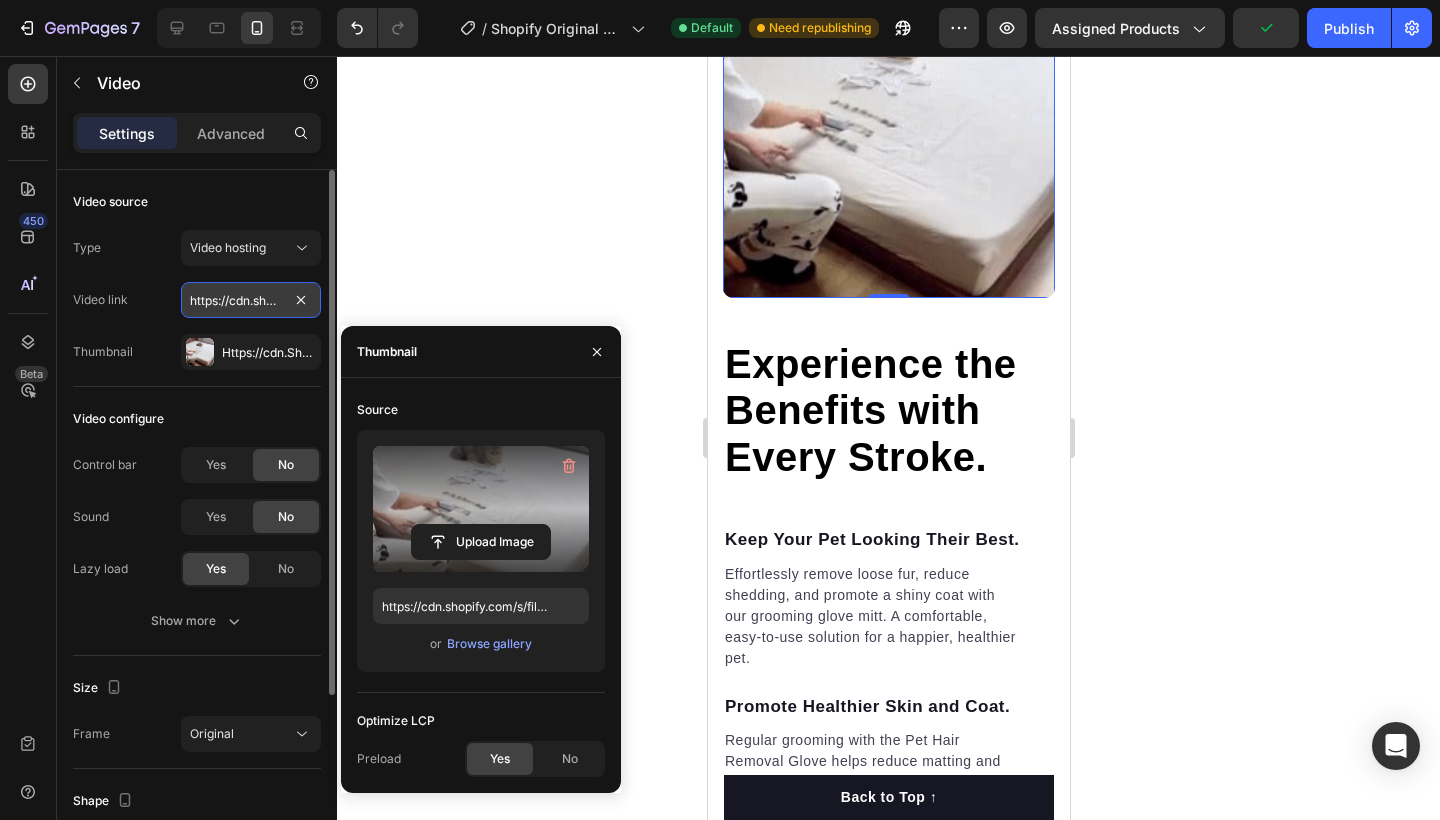 click on "https://cdn.shopify.com/videos/c/o/v/bfcc4e4eae1b48d28f6b67140666e21b.mp4" at bounding box center (251, 300) 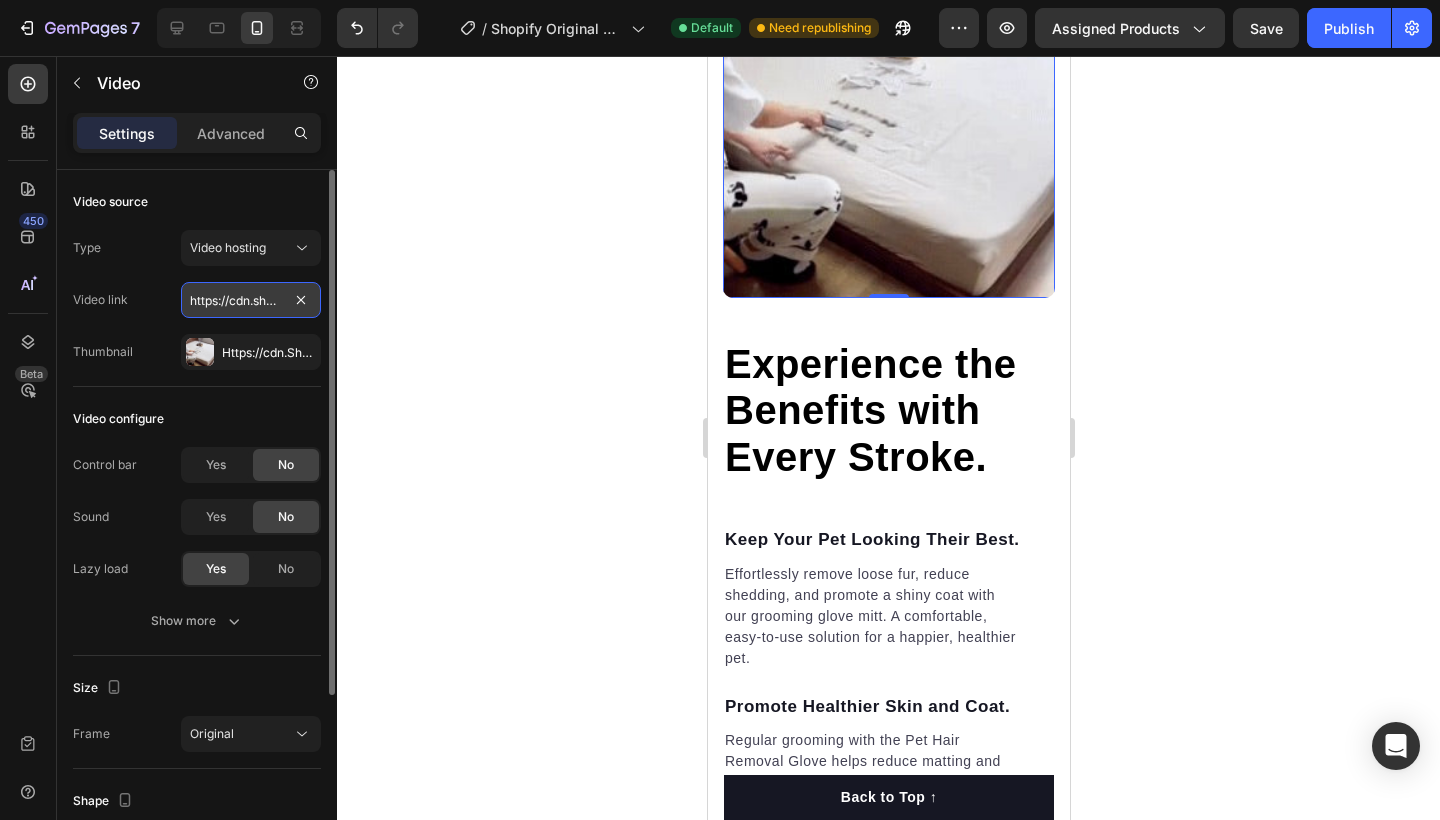type 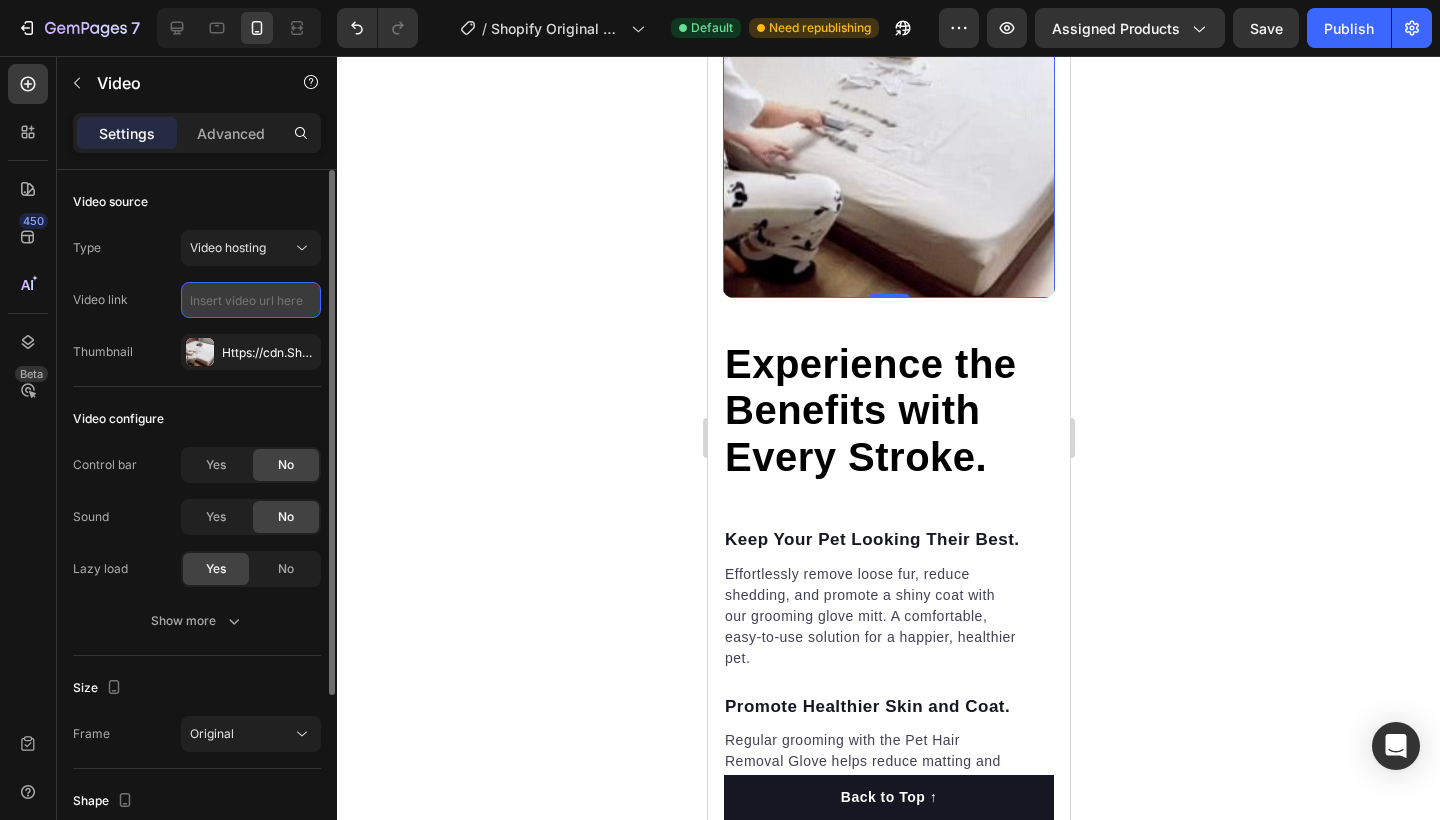 click at bounding box center [251, 300] 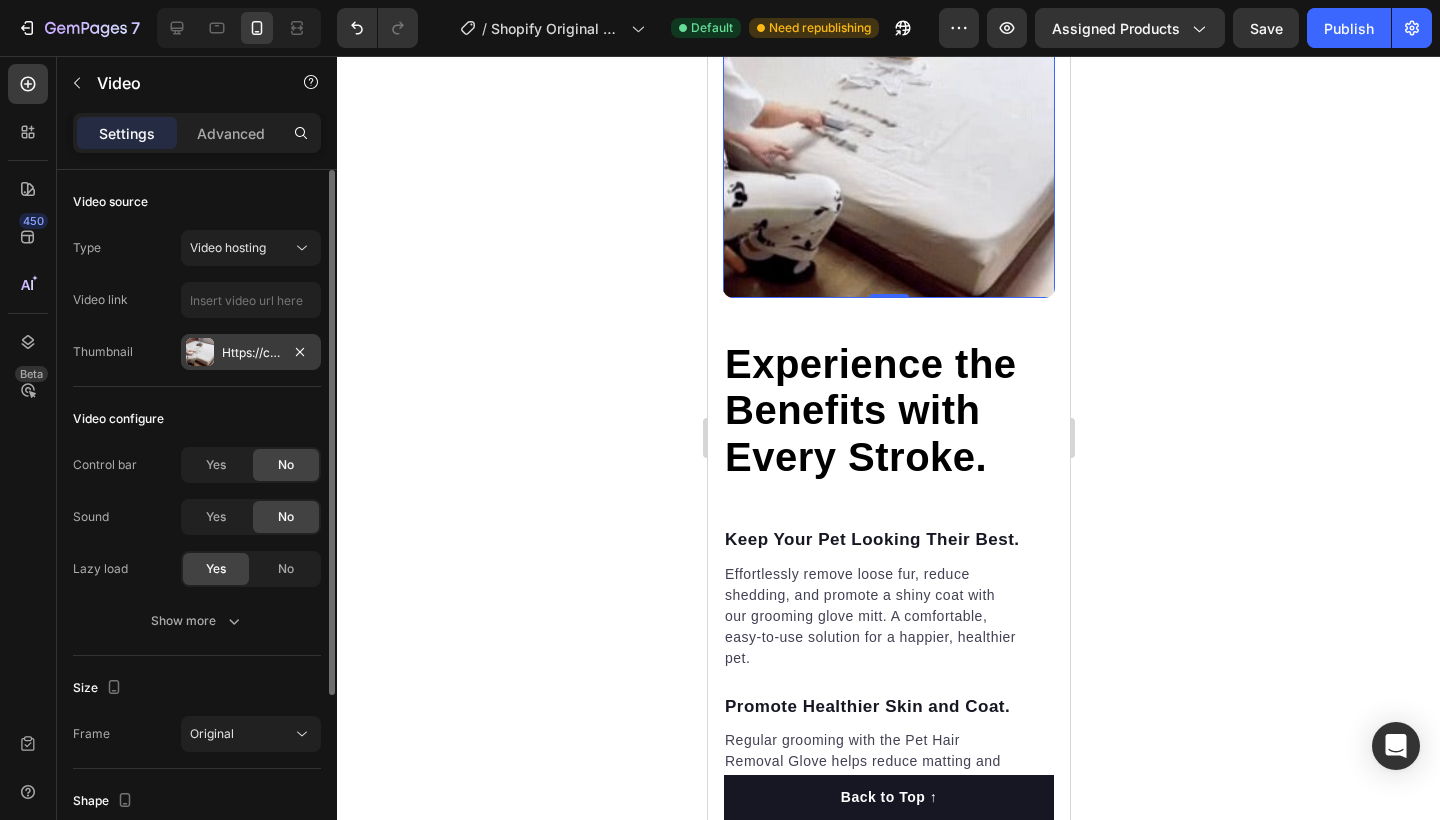 click on "Https://cdn.Shopify.Com/s/files/1/0722/4790/2365/files/gempages_574724477296837407-ebc165b8-1f5e-4b7d-a095-3310902a25a1.Jpg" at bounding box center (251, 353) 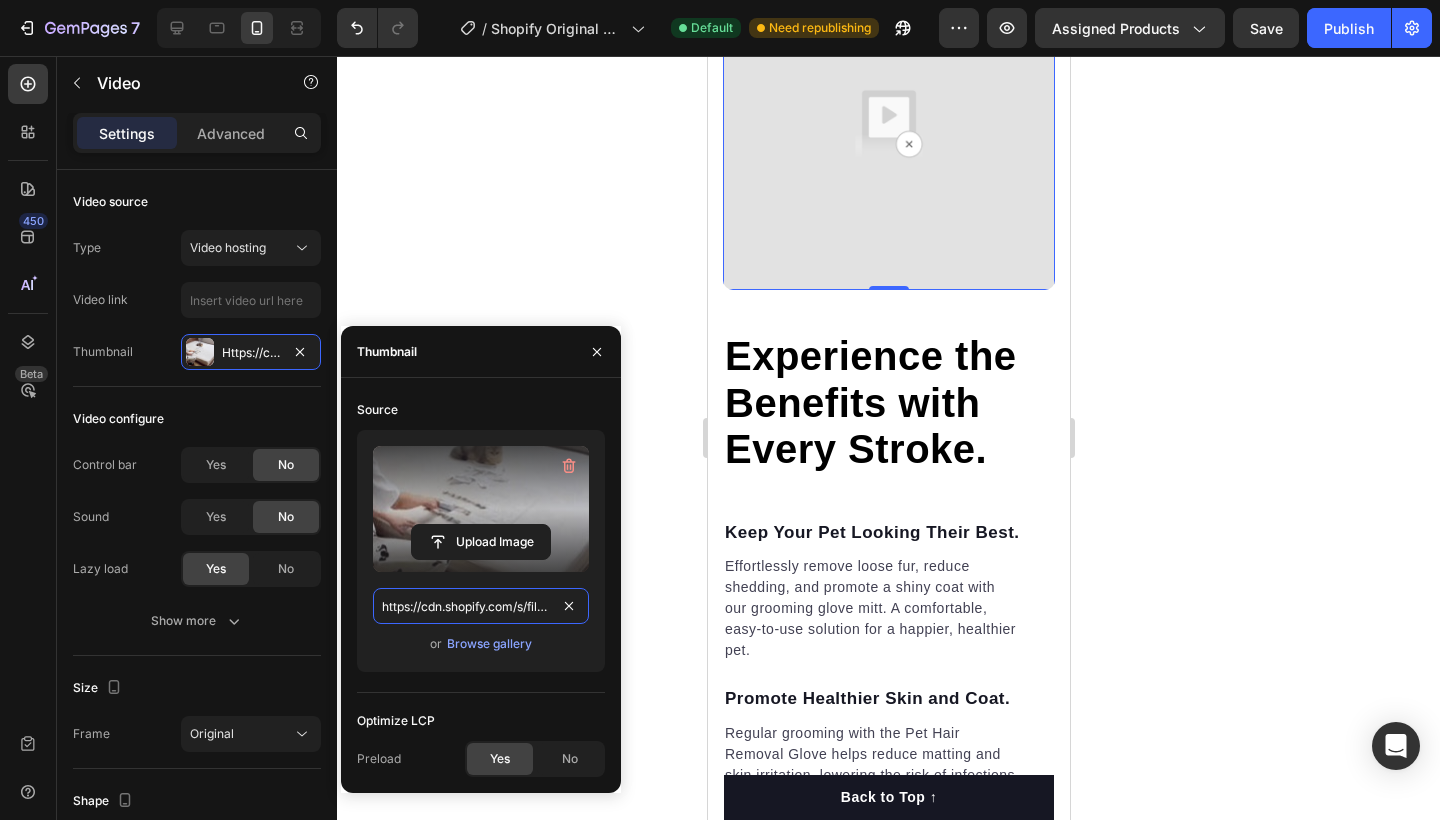 click on "https://cdn.shopify.com/s/files/1/0722/4790/2365/files/gempages_574724477296837407-ebc165b8-1f5e-4b7d-a095-3310902a25a1.jpg" at bounding box center (481, 606) 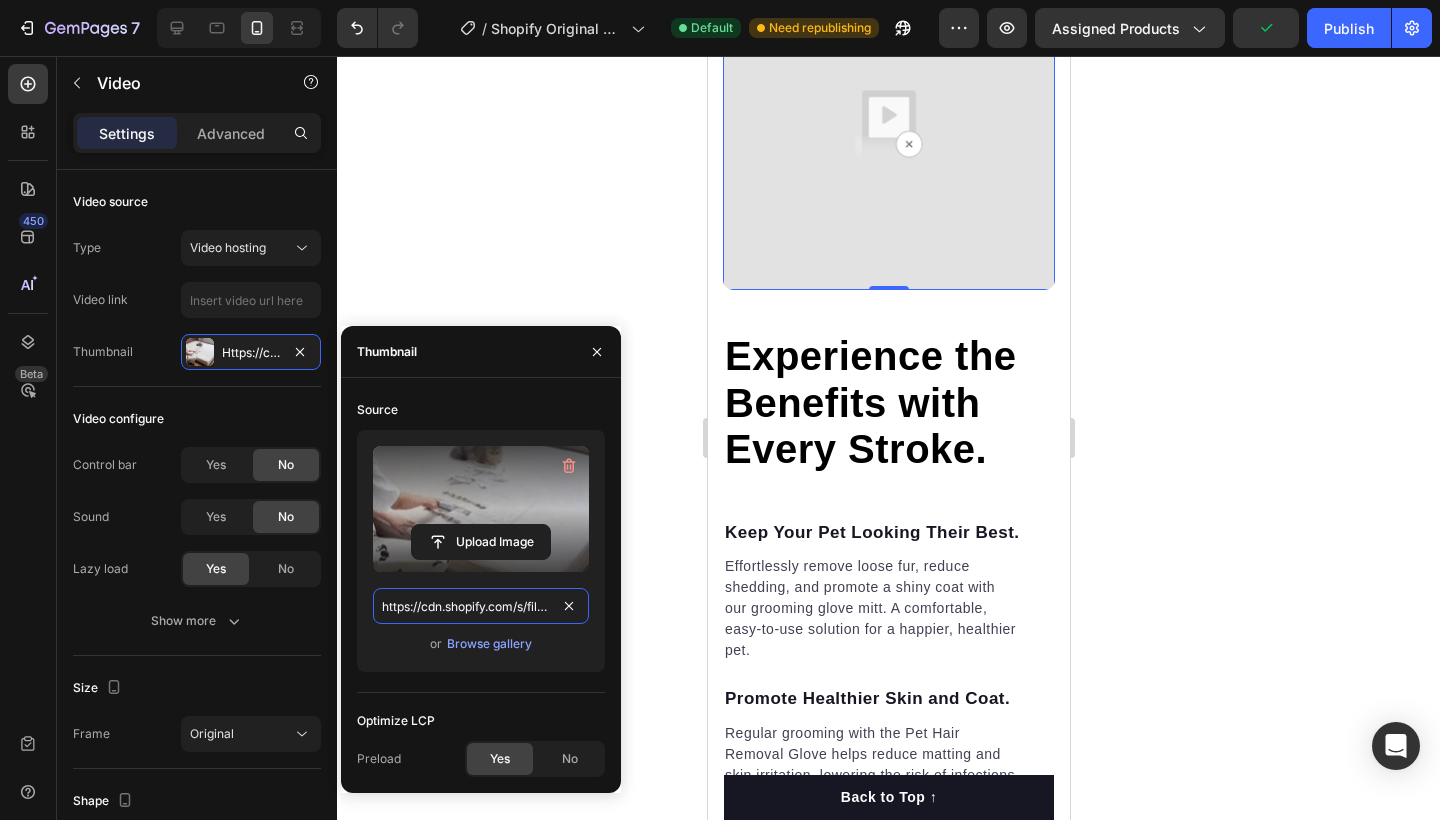 drag, startPoint x: 383, startPoint y: 609, endPoint x: 560, endPoint y: 623, distance: 177.55281 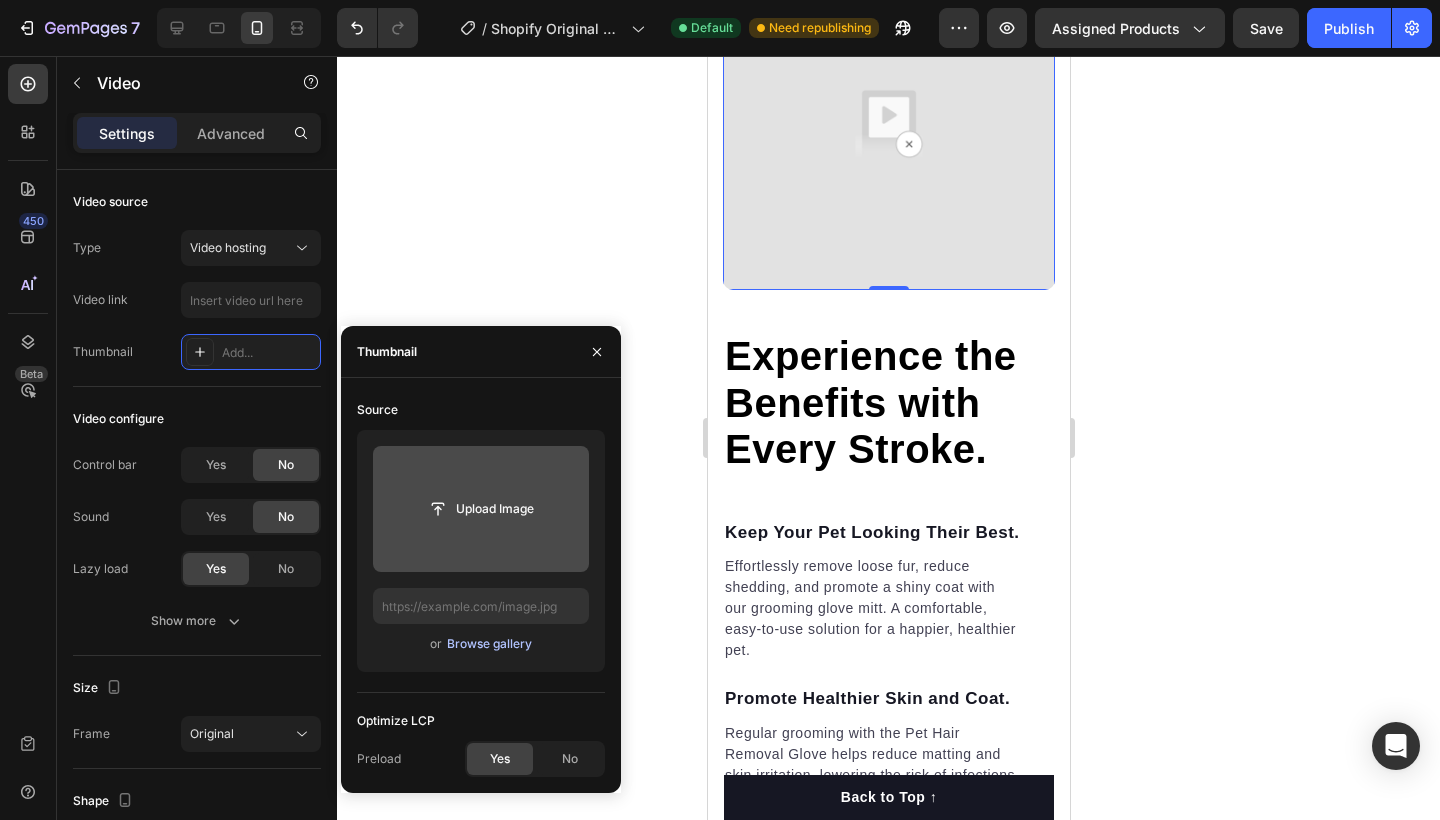click on "Browse gallery" at bounding box center (489, 644) 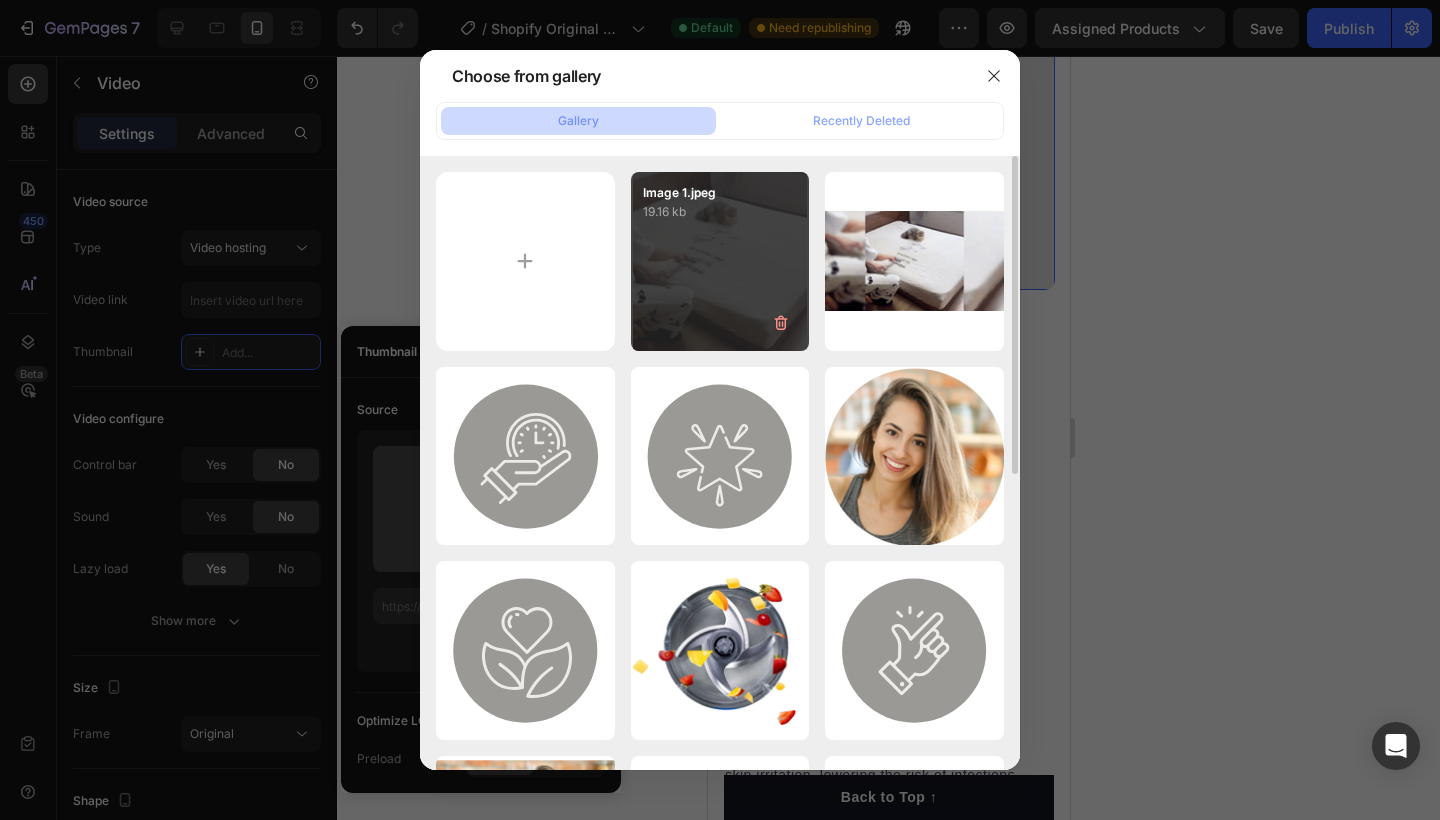 click on "Image 1.jpeg 19.16 kb" at bounding box center (720, 261) 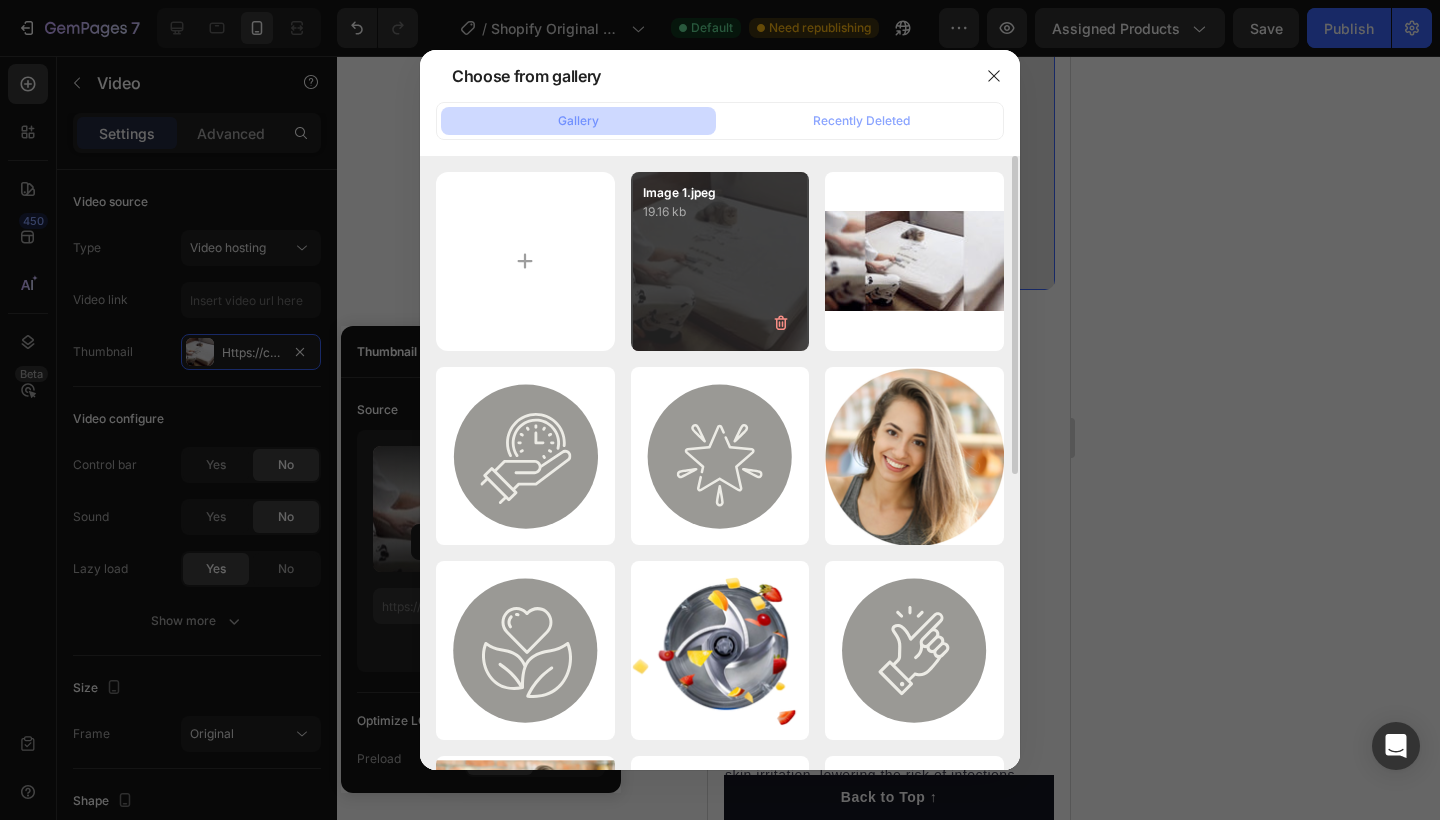 type on "https://cdn.shopify.com/s/files/1/0722/4790/2365/files/gempages_574724477296837407-ebc165b8-1f5e-4b7d-a095-3310902a25a1.jpg" 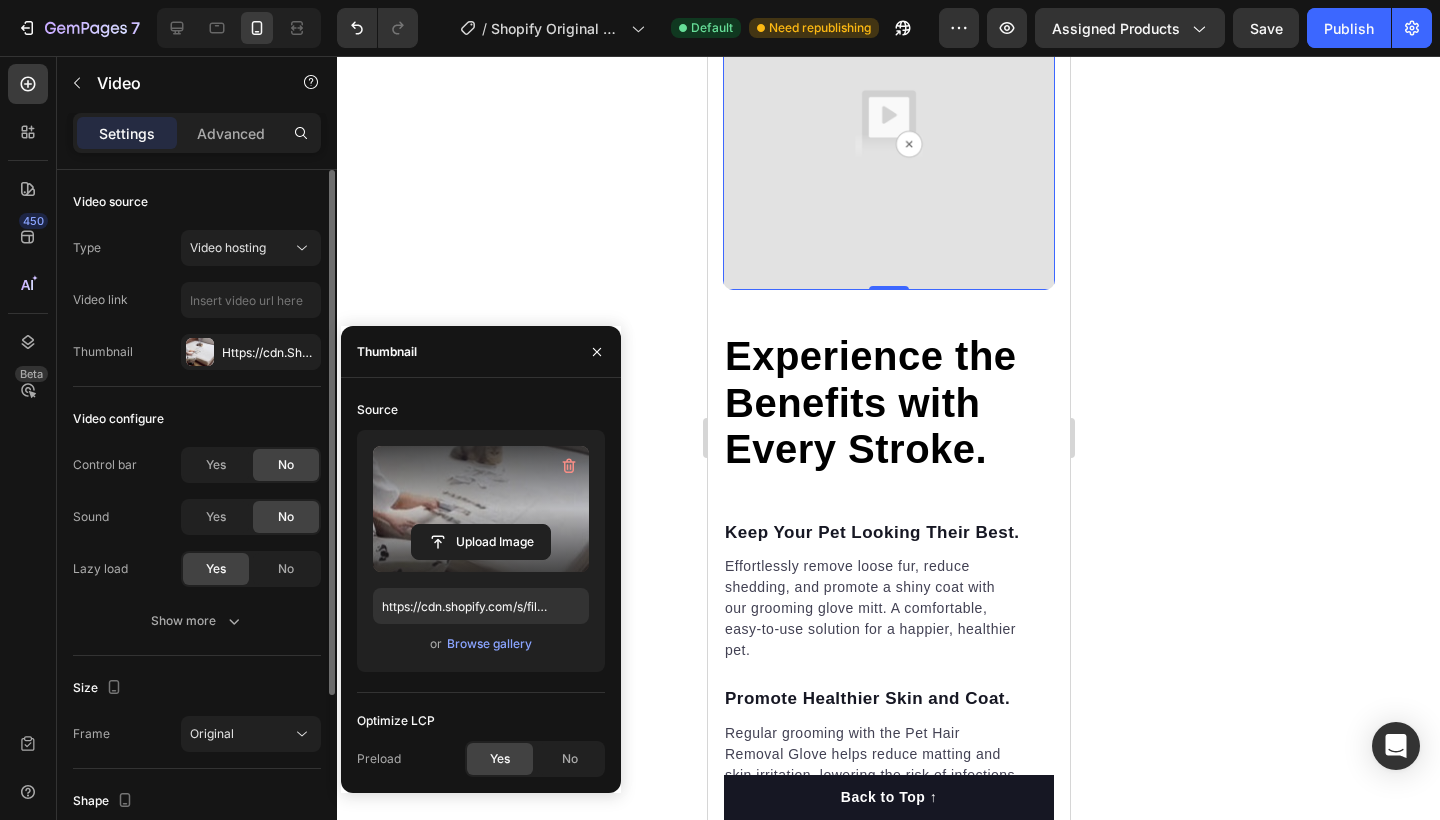 click on "Type Video hosting Video link Thumbnail Https://cdn.Shopify.Com/s/files/1/0722/4790/2365/files/gempages_574724477296837407-ebc165b8-1f5e-4b7d-a095-3310902a25a1.Jpg" at bounding box center [197, 300] 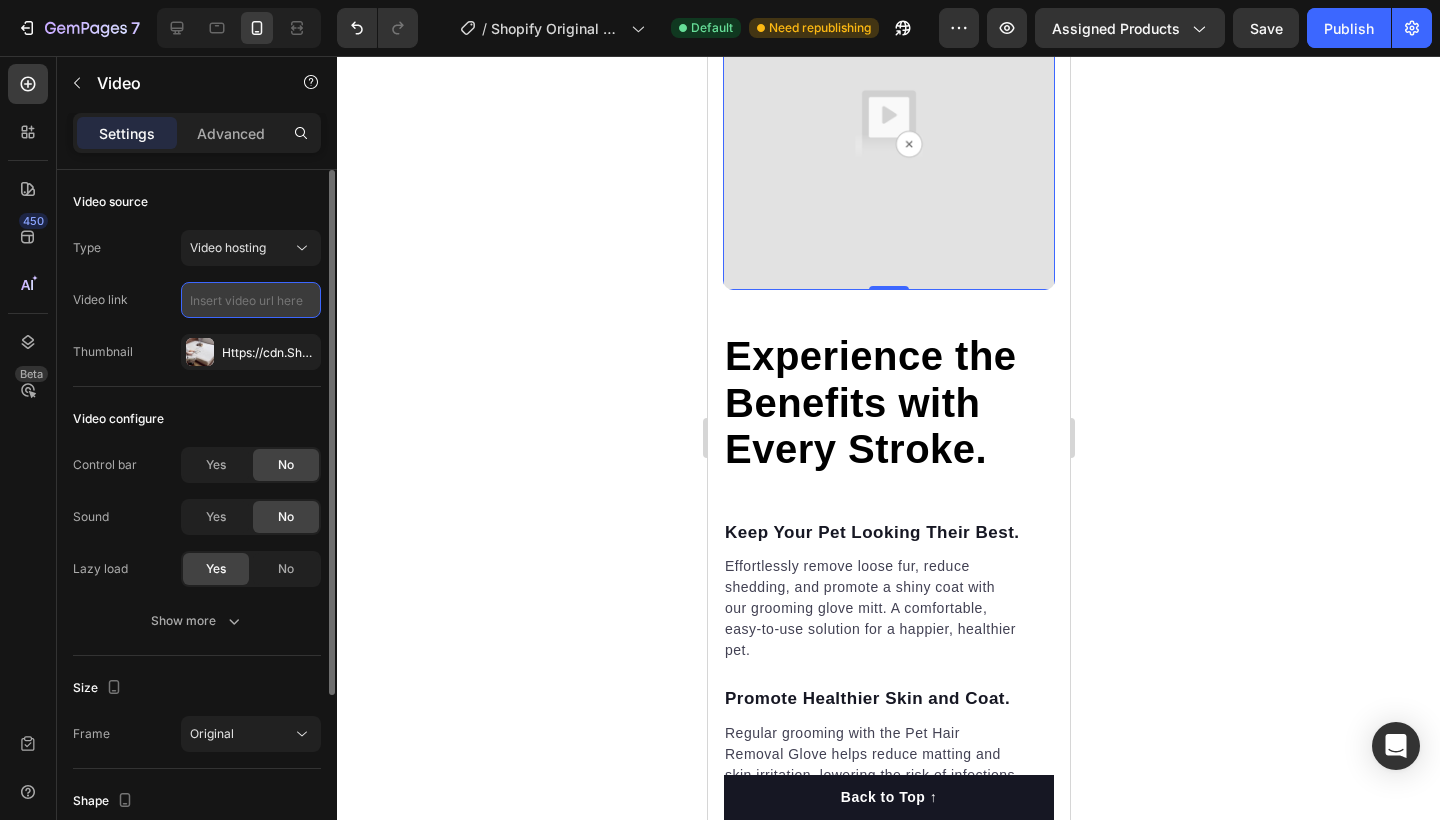click at bounding box center [251, 300] 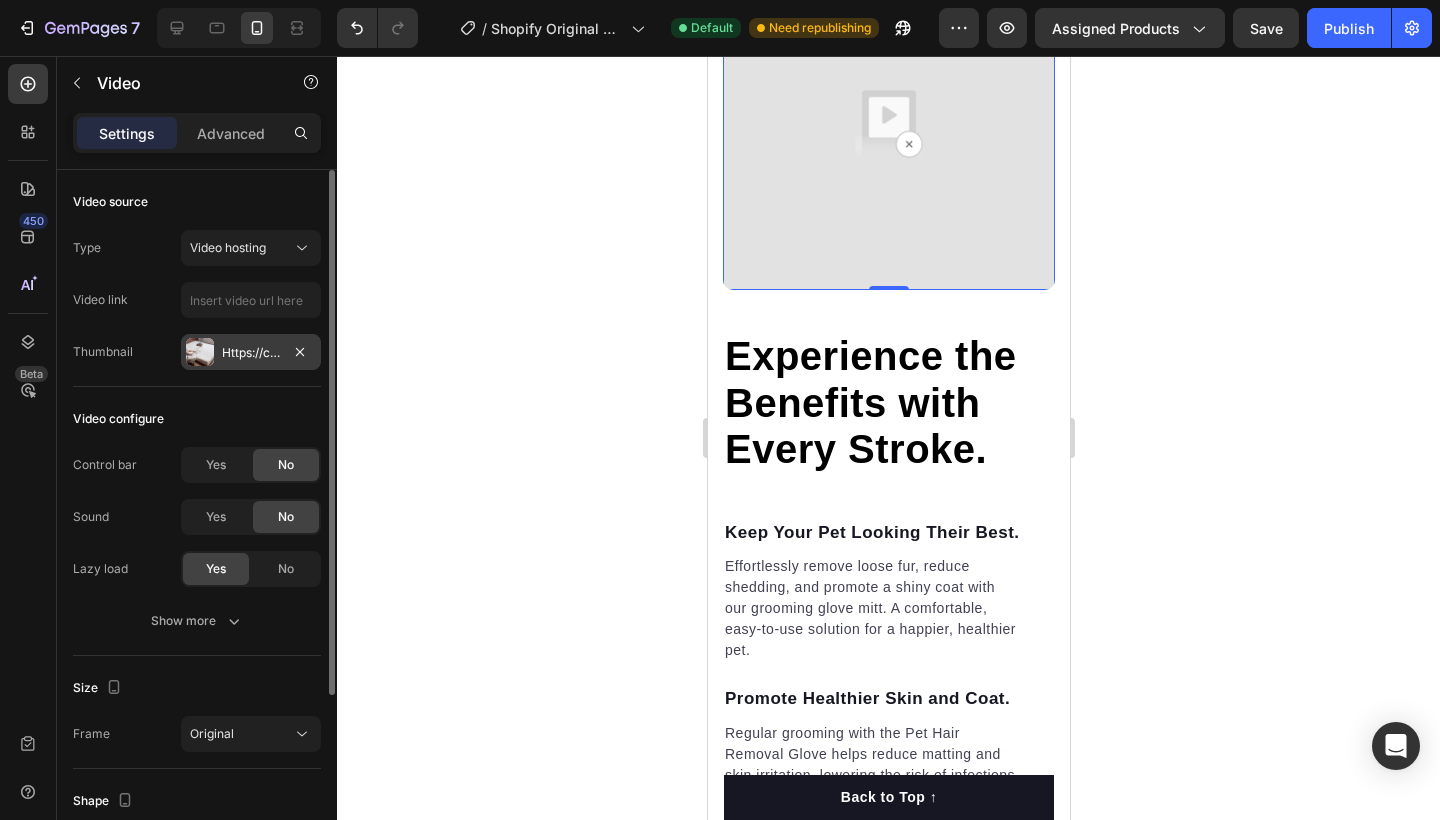 click on "Https://cdn.Shopify.Com/s/files/1/0722/4790/2365/files/gempages_574724477296837407-ebc165b8-1f5e-4b7d-a095-3310902a25a1.Jpg" at bounding box center (251, 352) 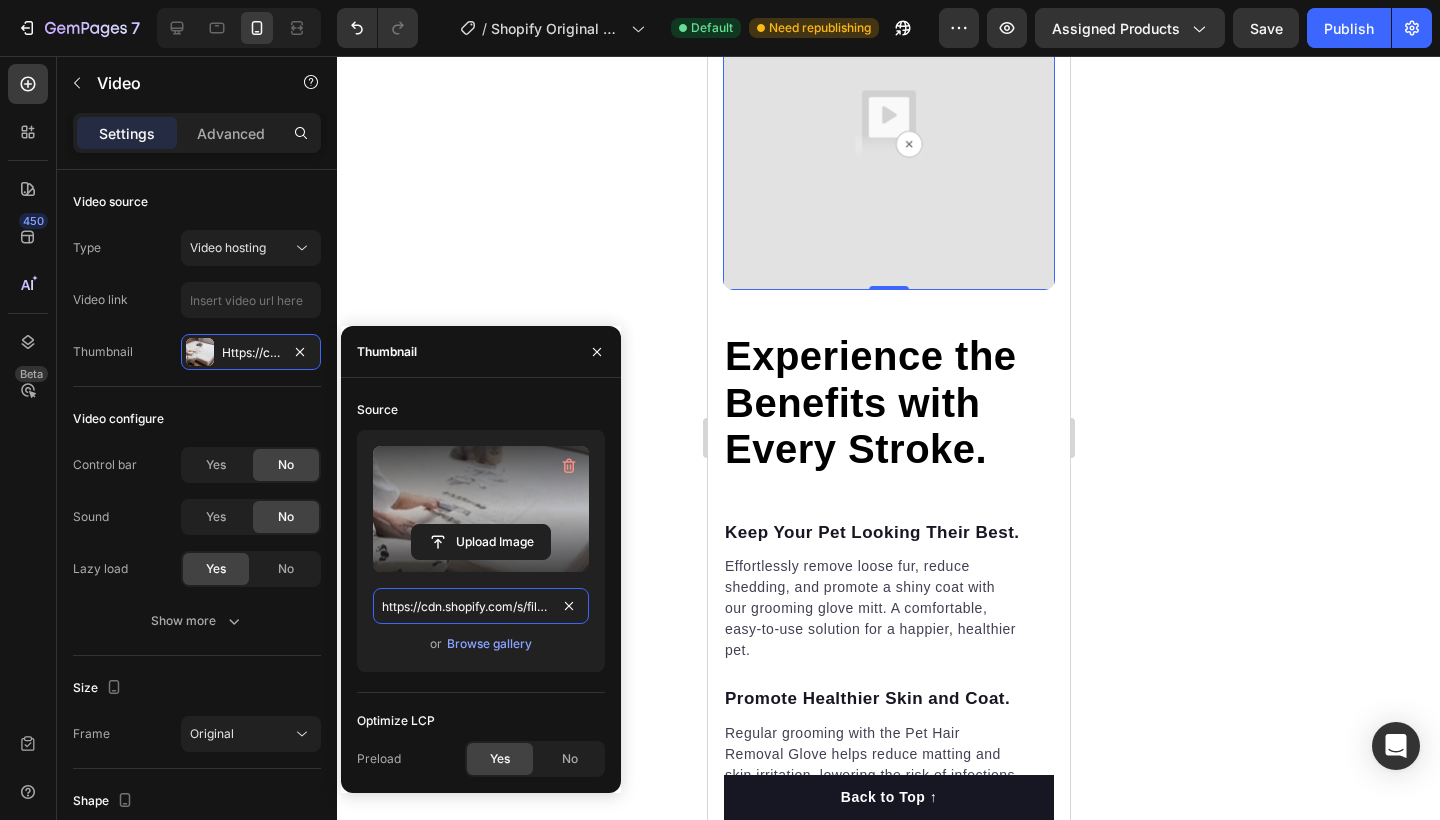 drag, startPoint x: 377, startPoint y: 604, endPoint x: 494, endPoint y: 615, distance: 117.51595 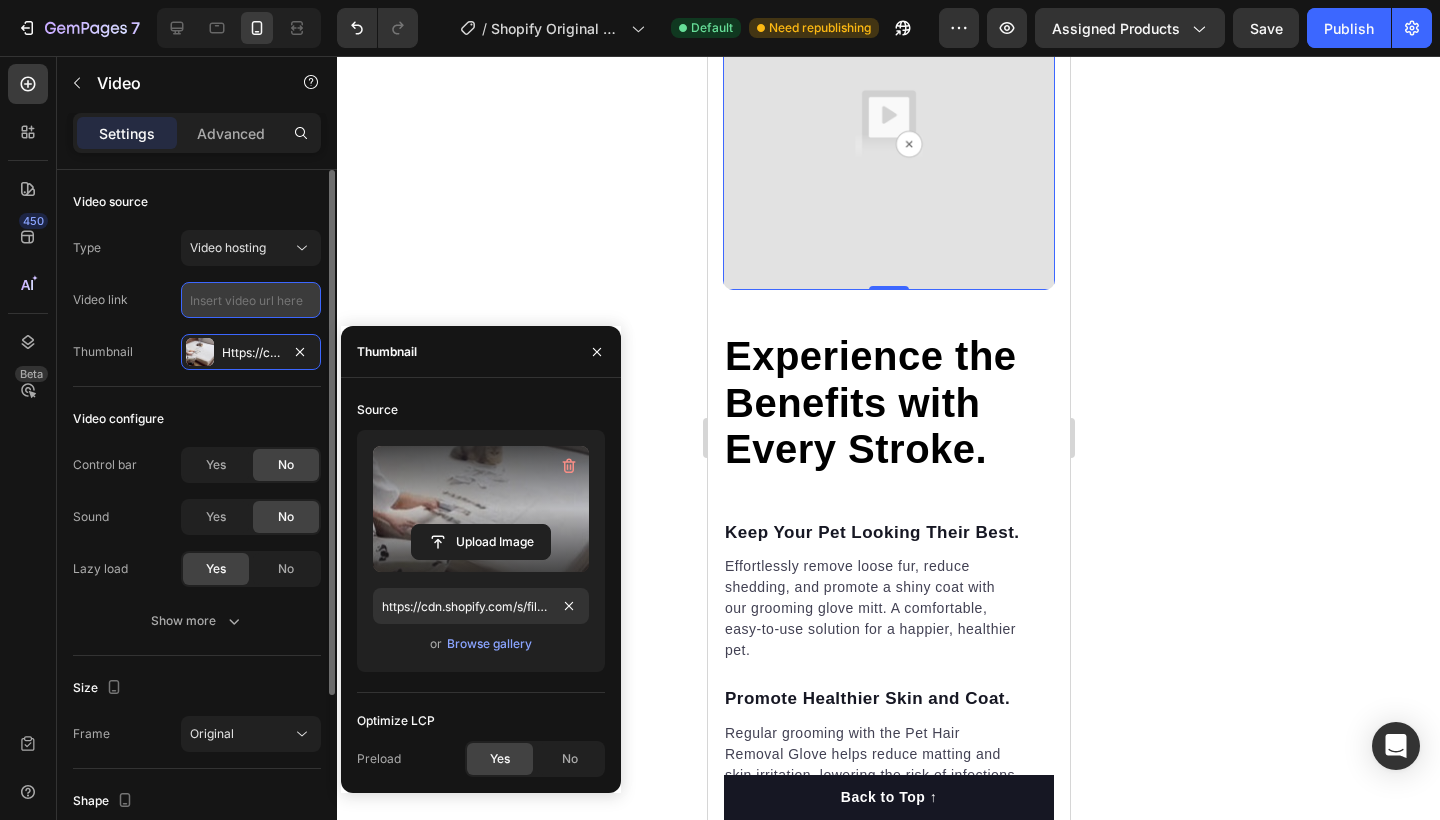 click at bounding box center [251, 300] 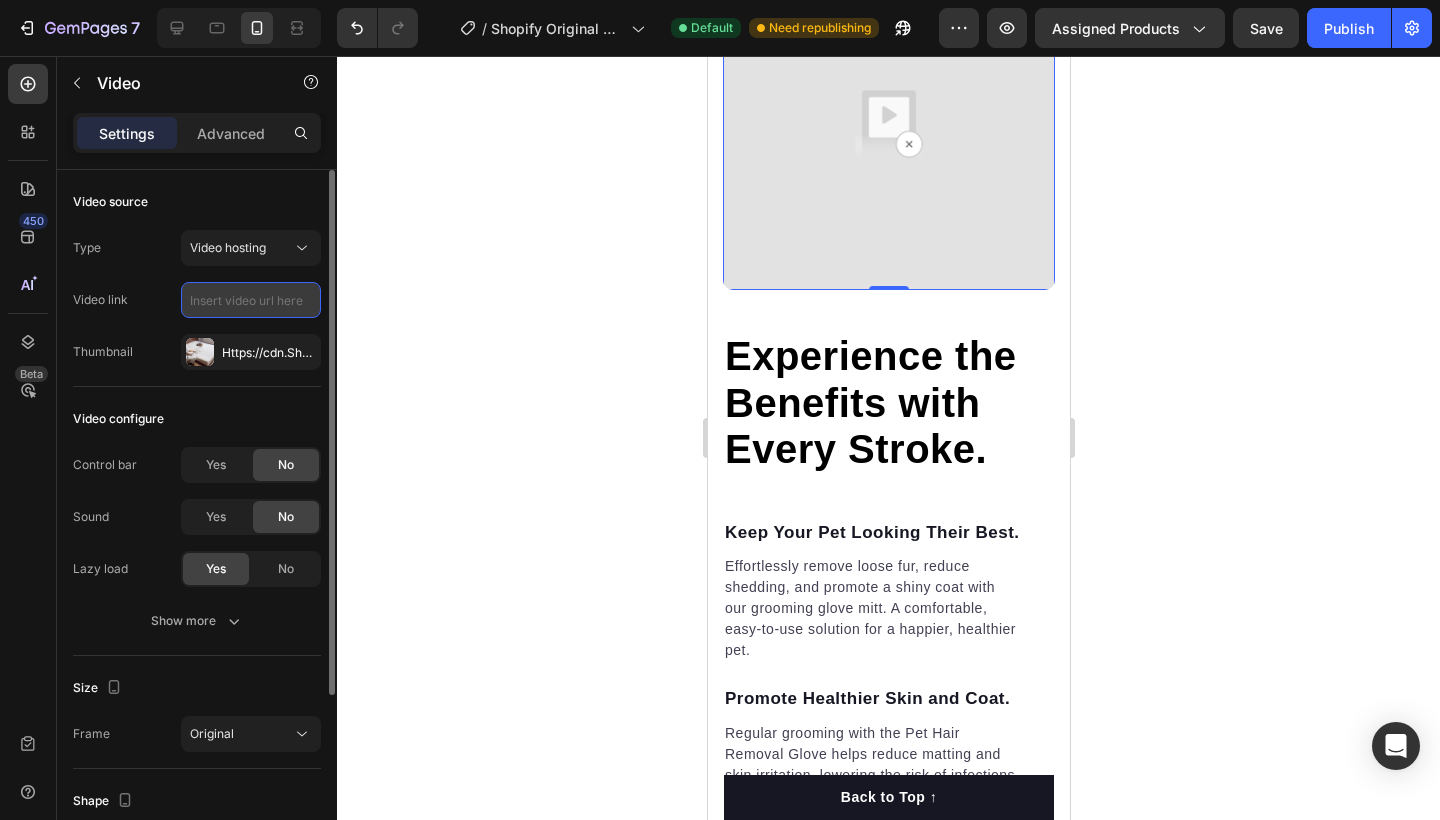 paste on "https://cdn.shopify.com/s/files/1/0722/4790/2365/files/gempages_574724477296837407-ebc165b8-1f5e-4b7d-a095-3310902a25a1.jpg" 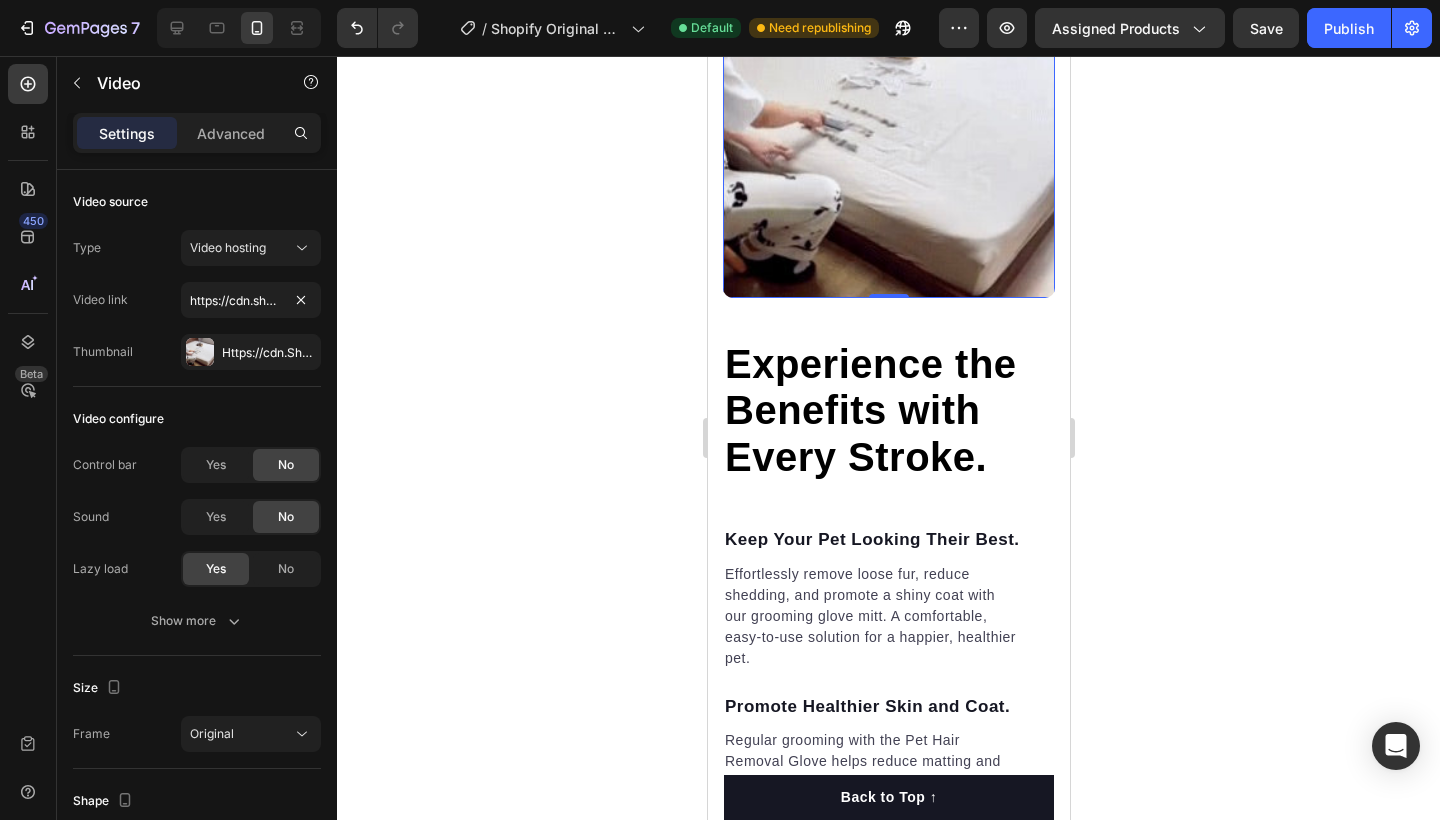 click 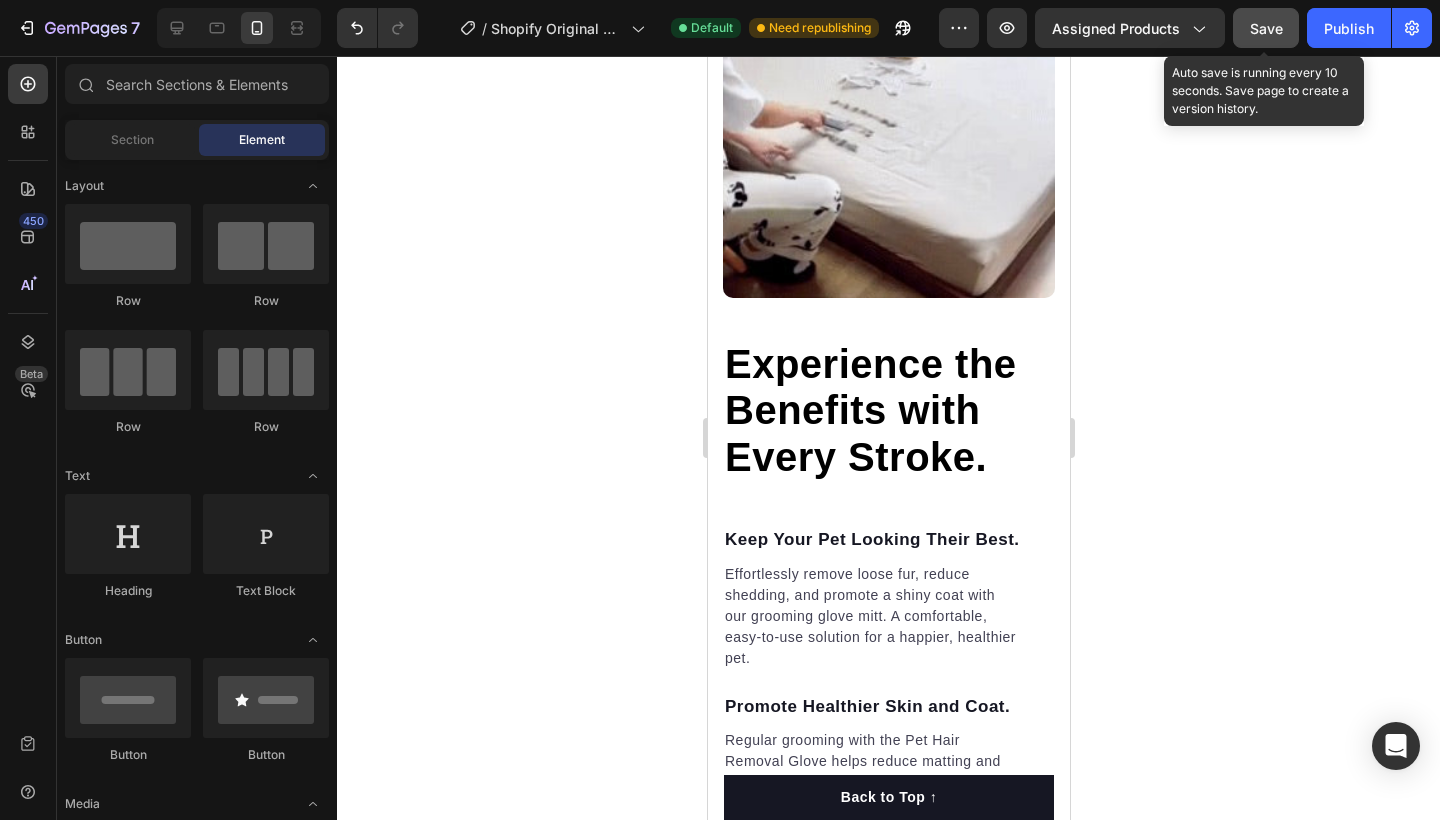 click on "Save" at bounding box center (1266, 28) 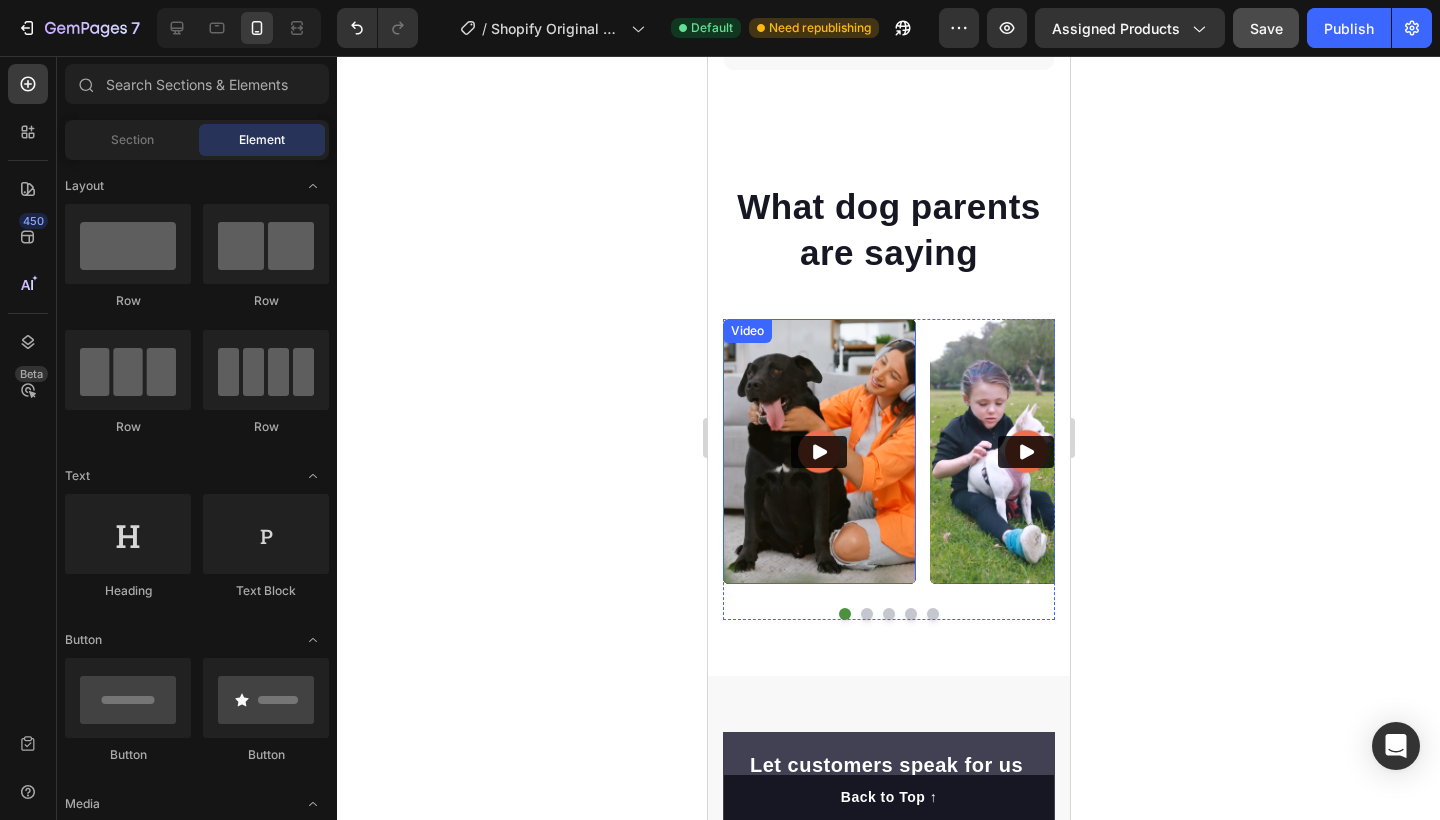 scroll, scrollTop: 6780, scrollLeft: 0, axis: vertical 